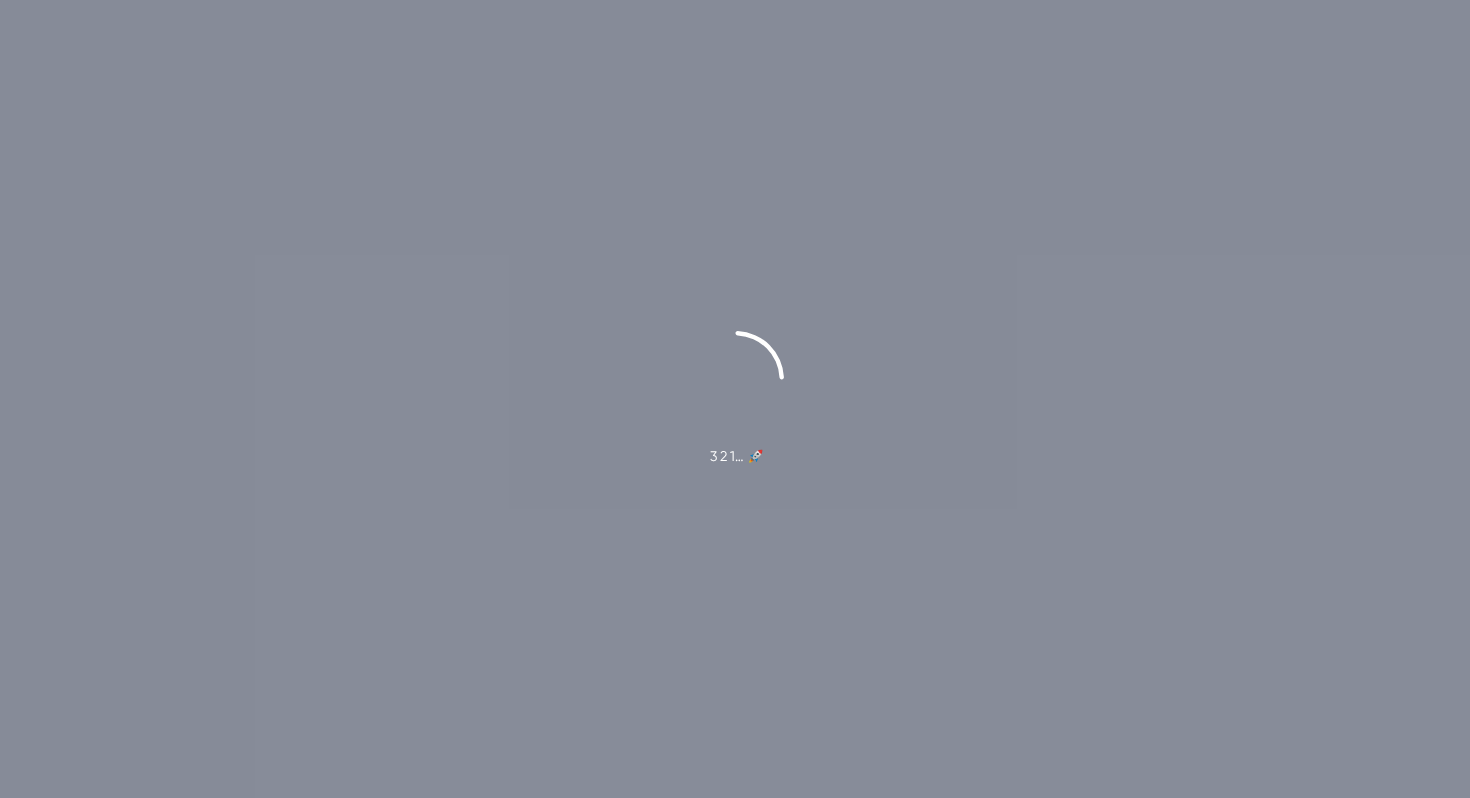 scroll, scrollTop: 0, scrollLeft: 0, axis: both 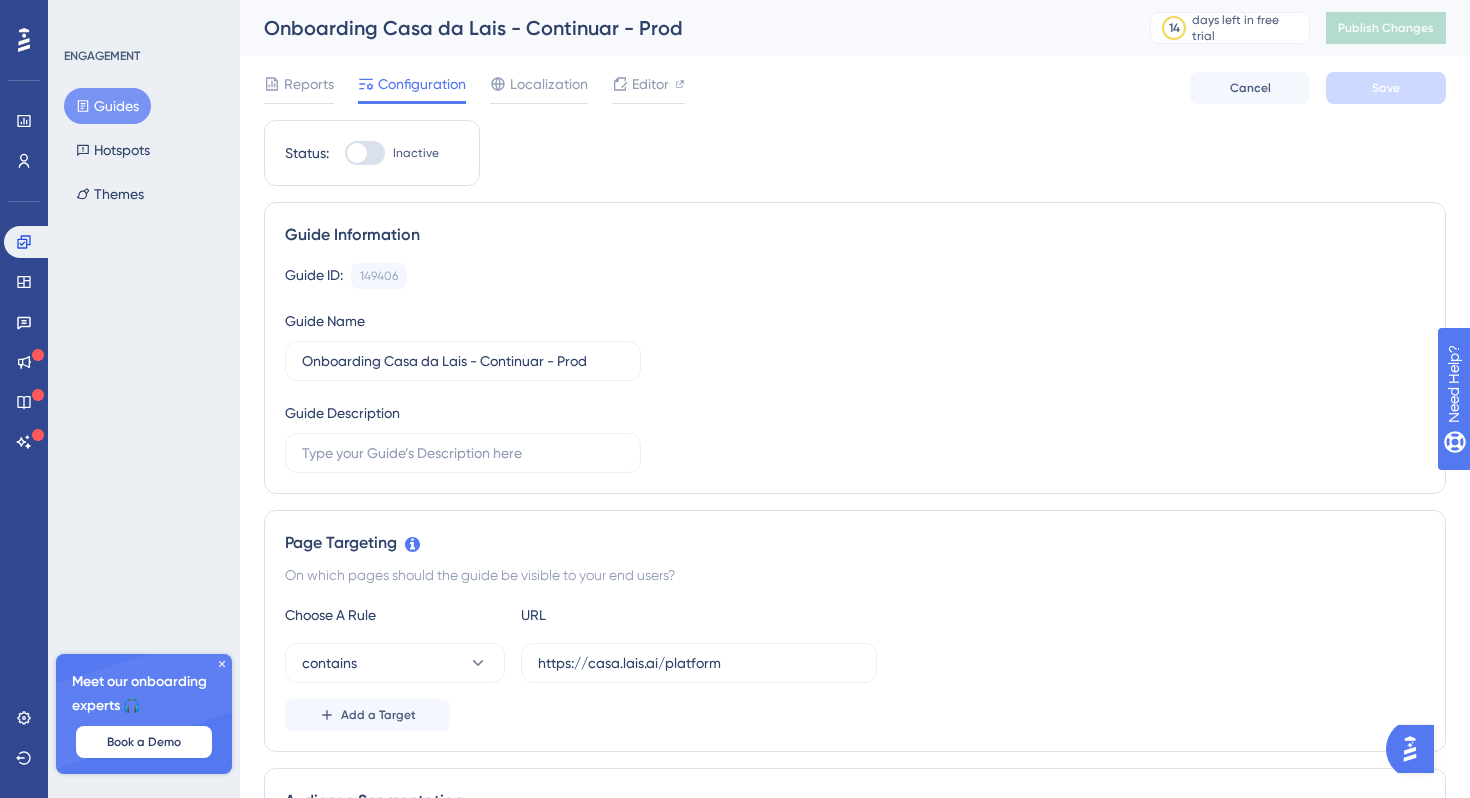 click on "Guides" at bounding box center (107, 106) 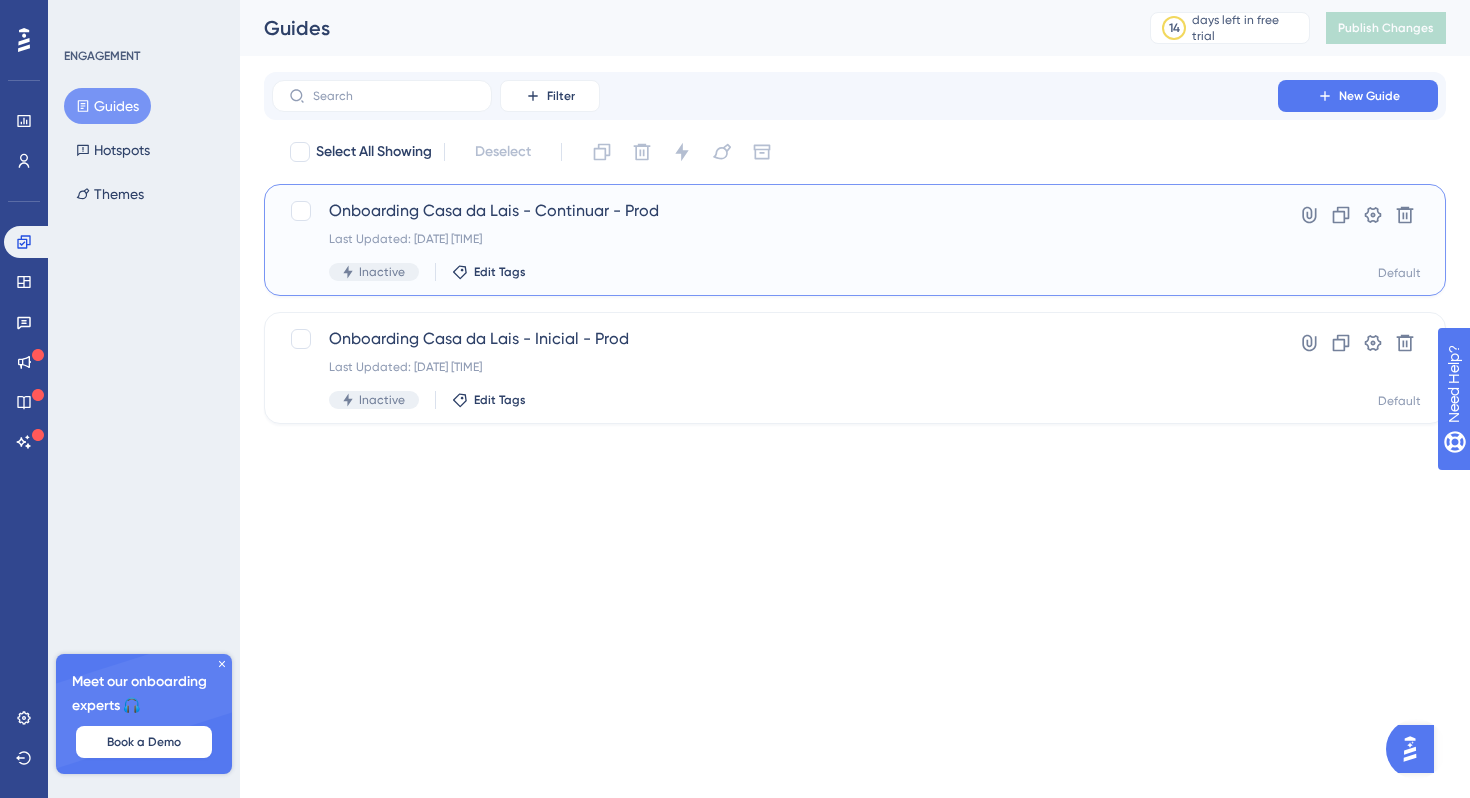 click on "Inactive Edit Tags" at bounding box center [775, 272] 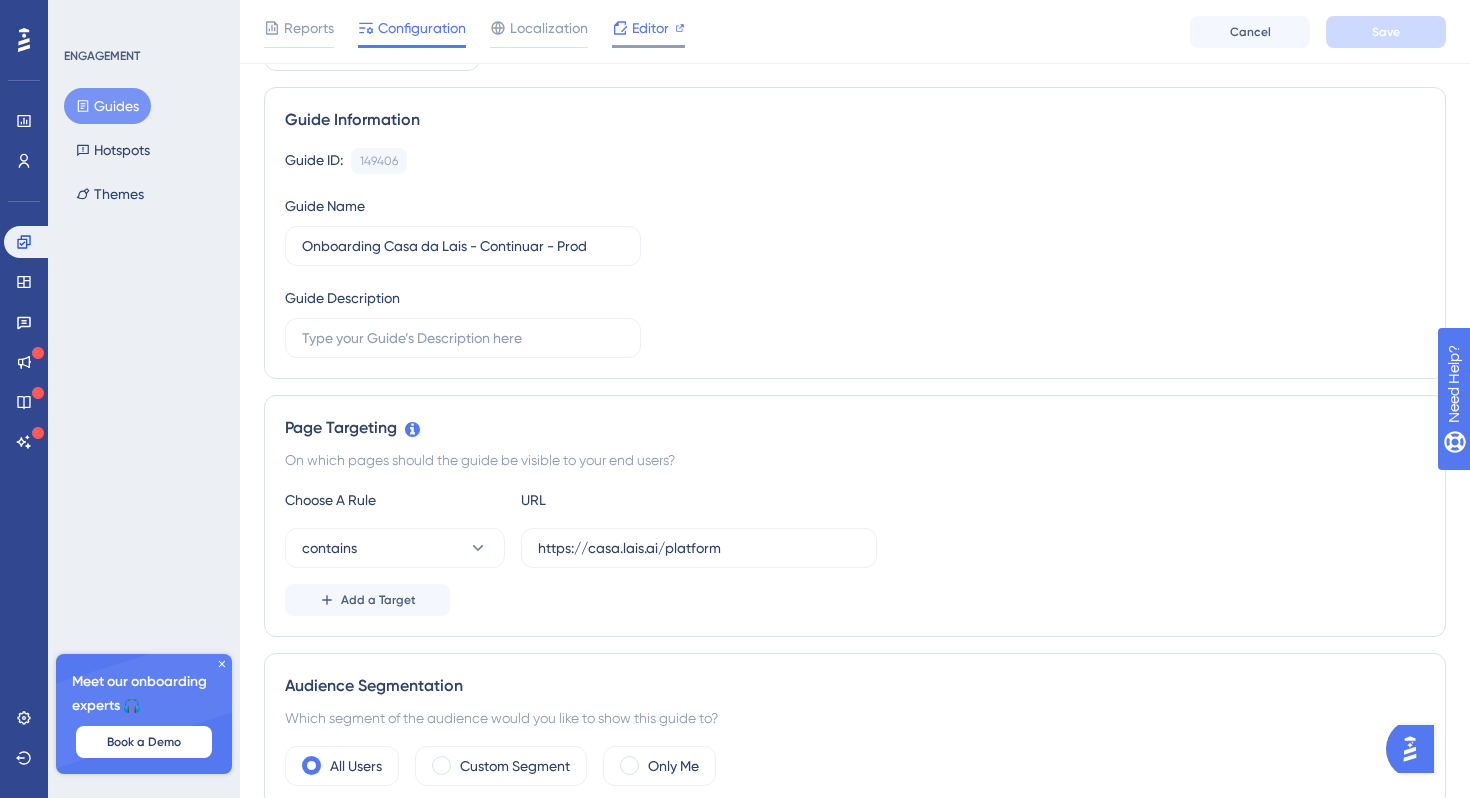 scroll, scrollTop: 0, scrollLeft: 0, axis: both 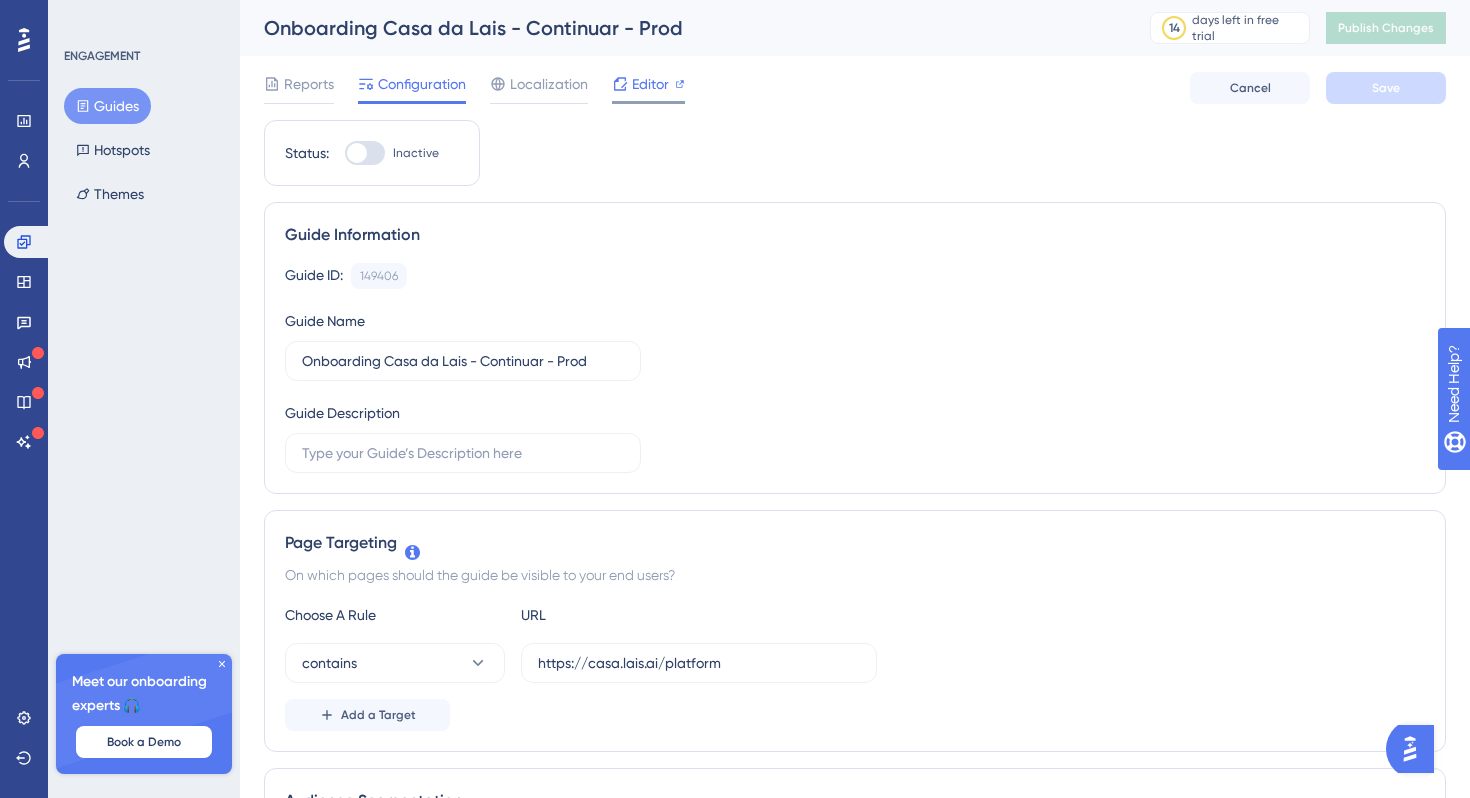 click on "Editor" at bounding box center [650, 84] 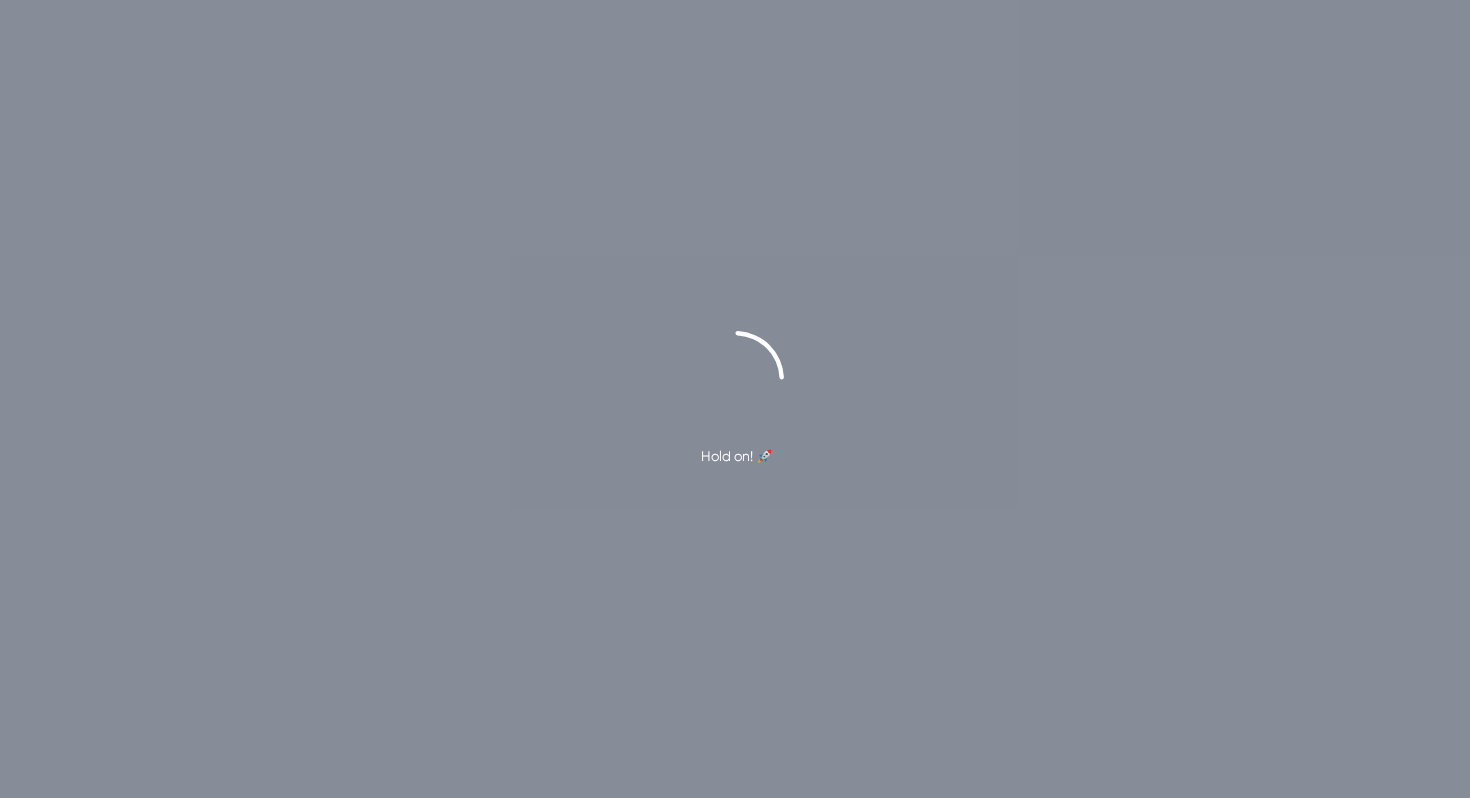 scroll, scrollTop: 0, scrollLeft: 0, axis: both 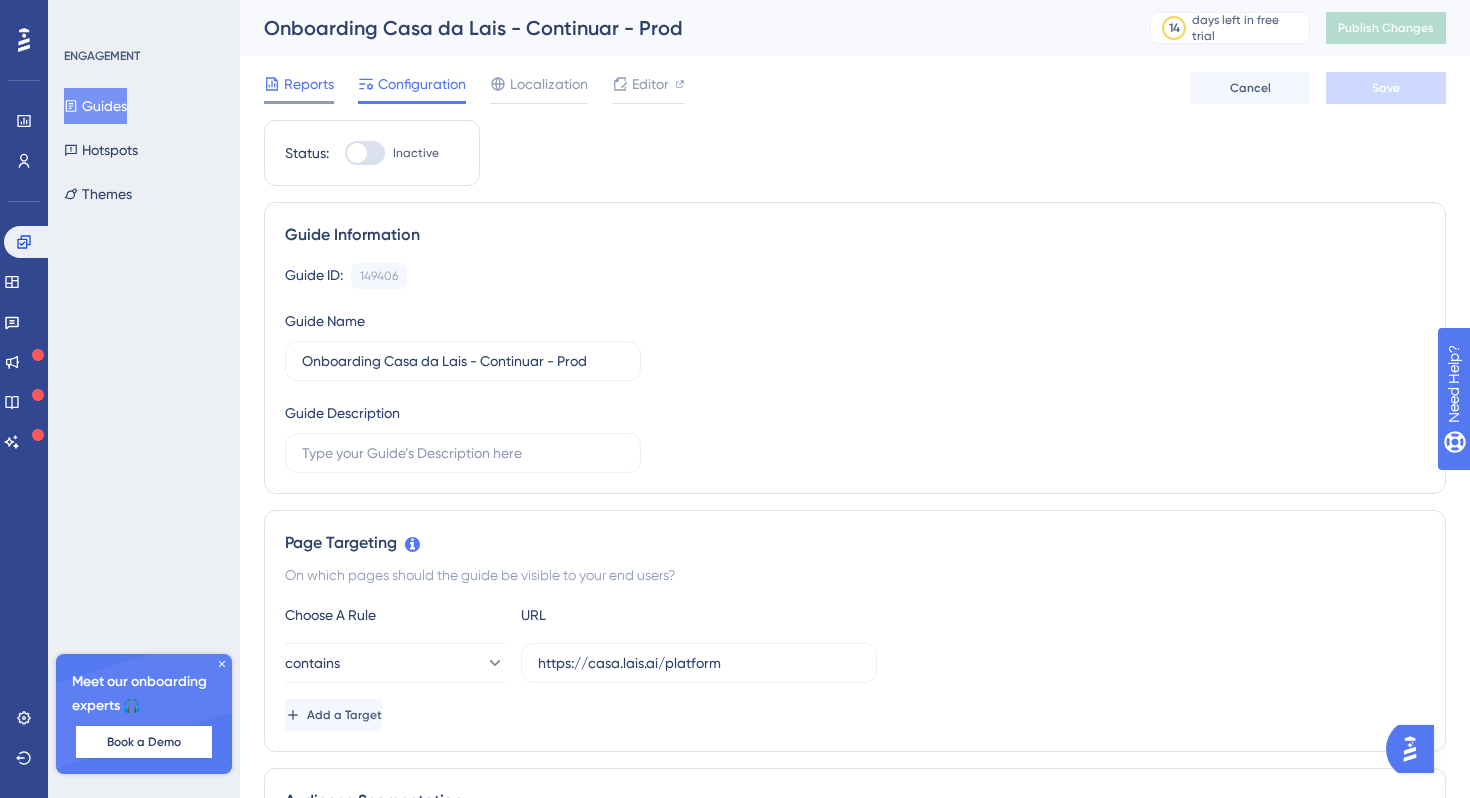 click on "Reports" at bounding box center (309, 84) 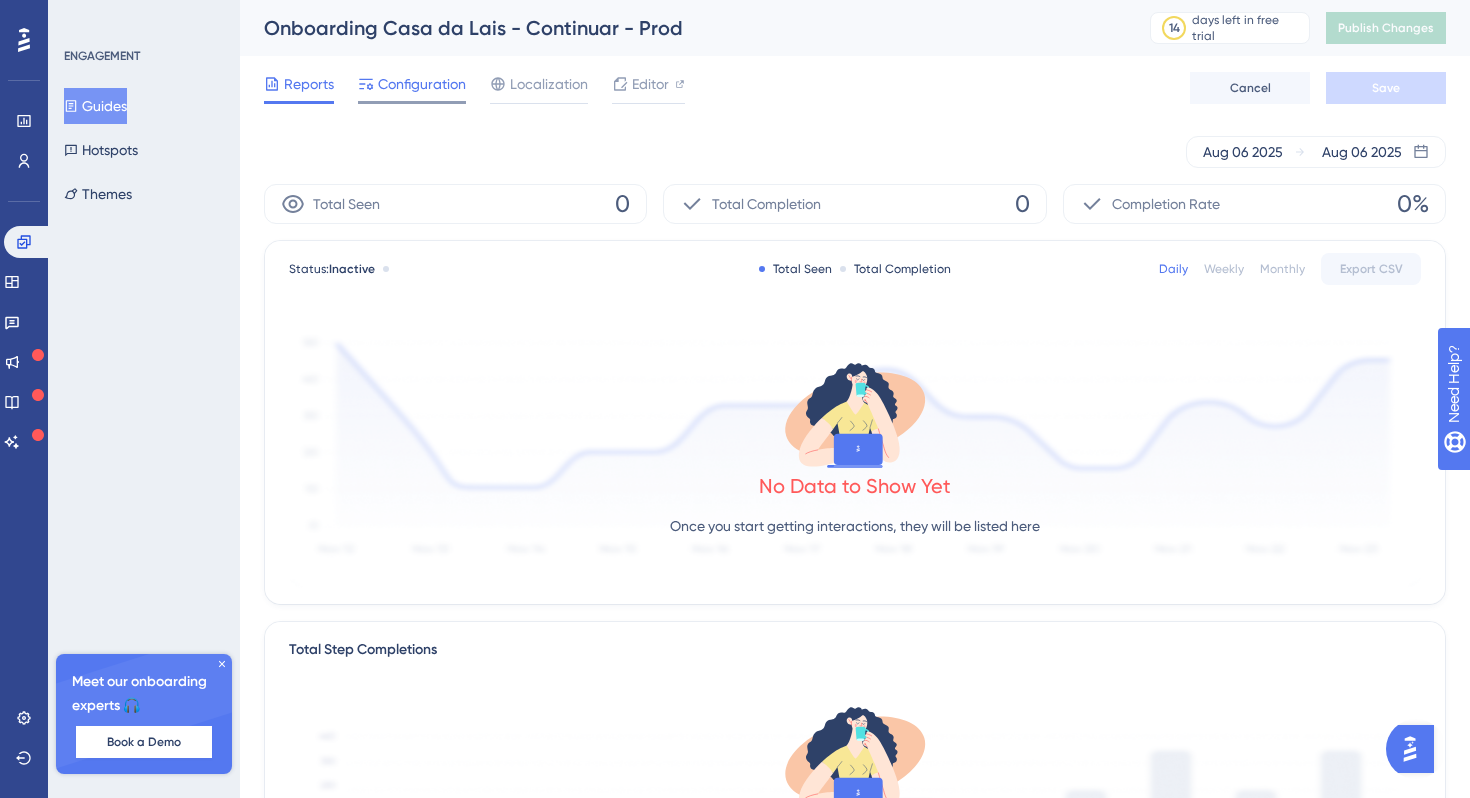 click on "Configuration" at bounding box center (422, 84) 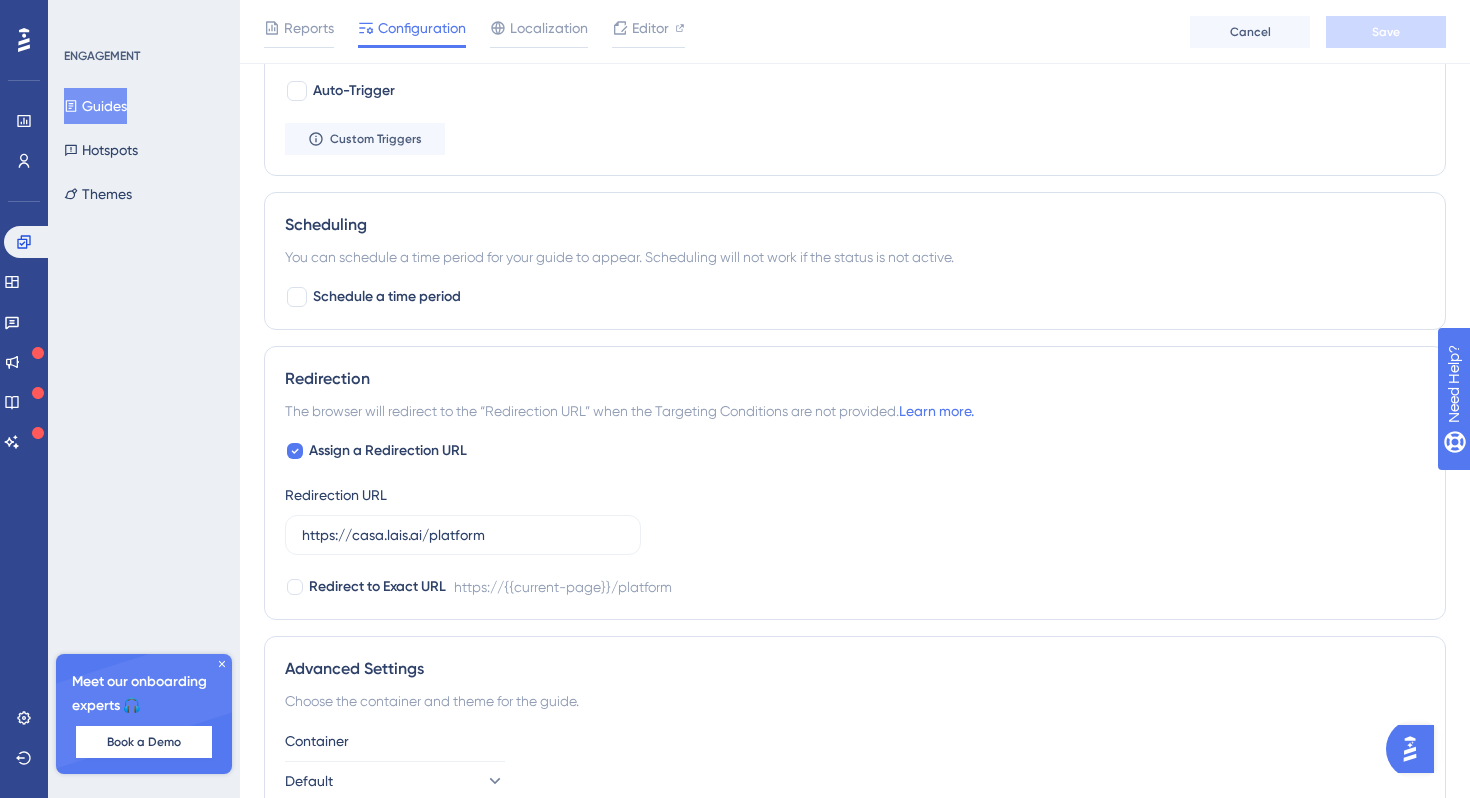 scroll, scrollTop: 0, scrollLeft: 0, axis: both 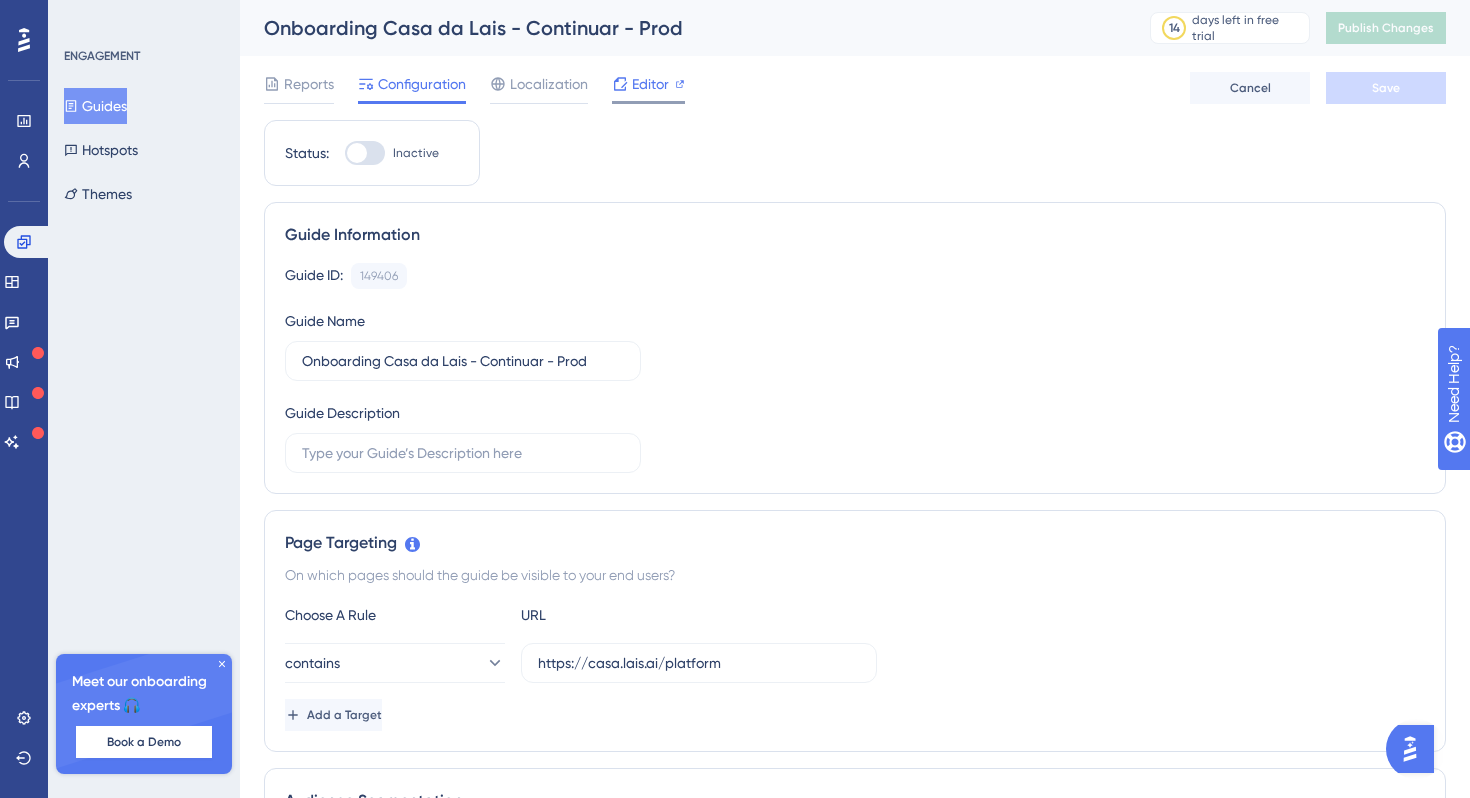 click on "Editor" at bounding box center (648, 84) 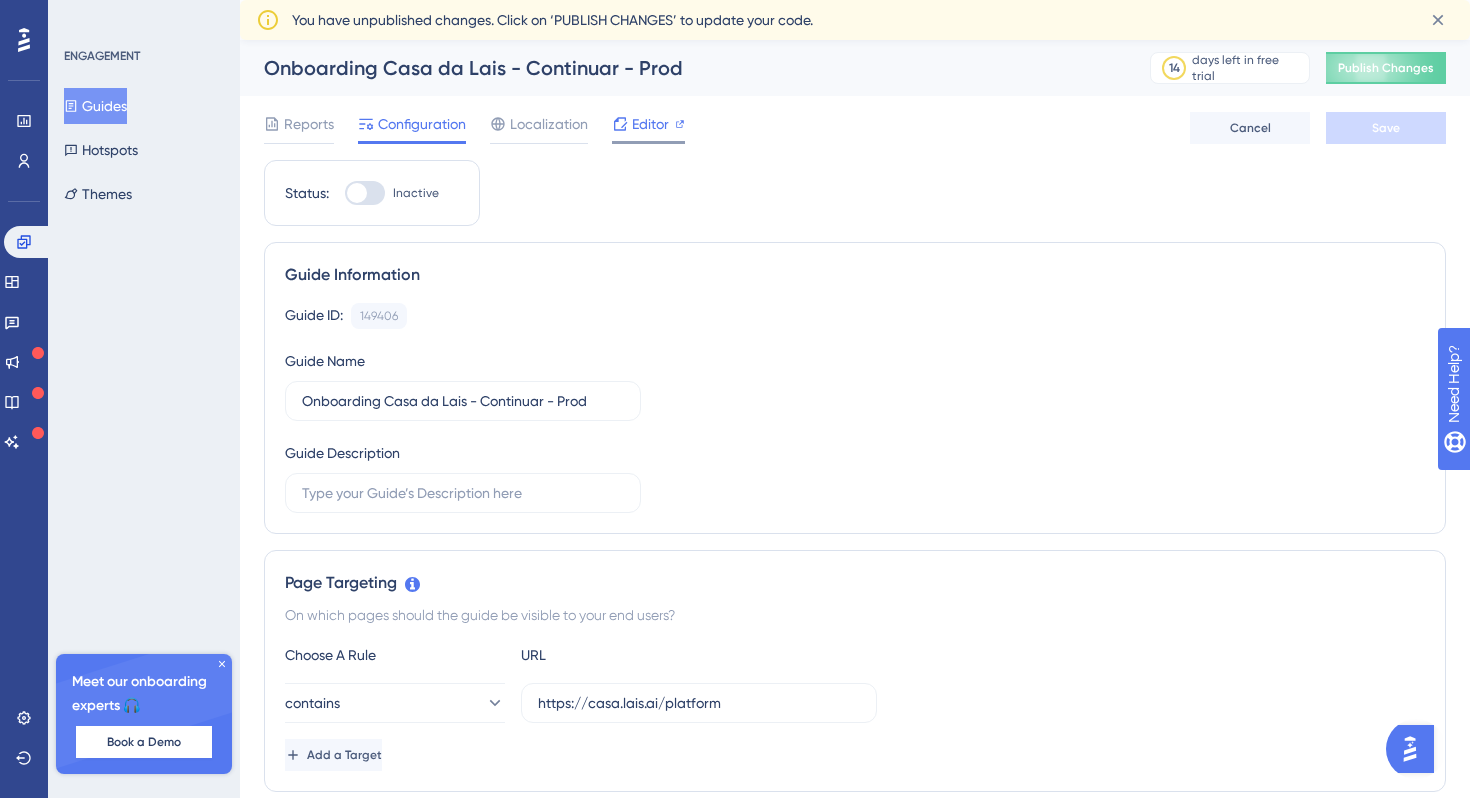 click on "Editor" at bounding box center [648, 128] 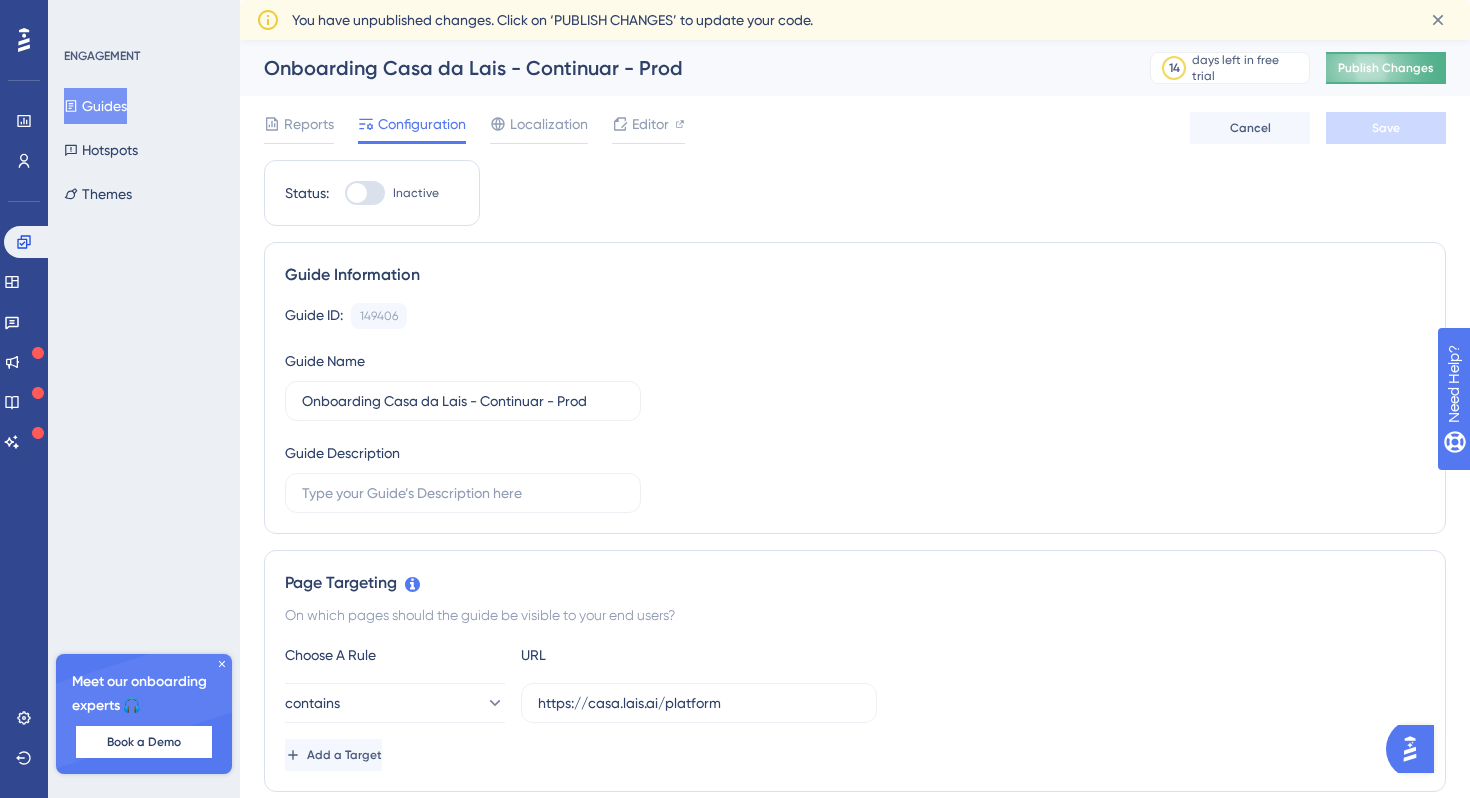 click on "Publish Changes" at bounding box center (1386, 68) 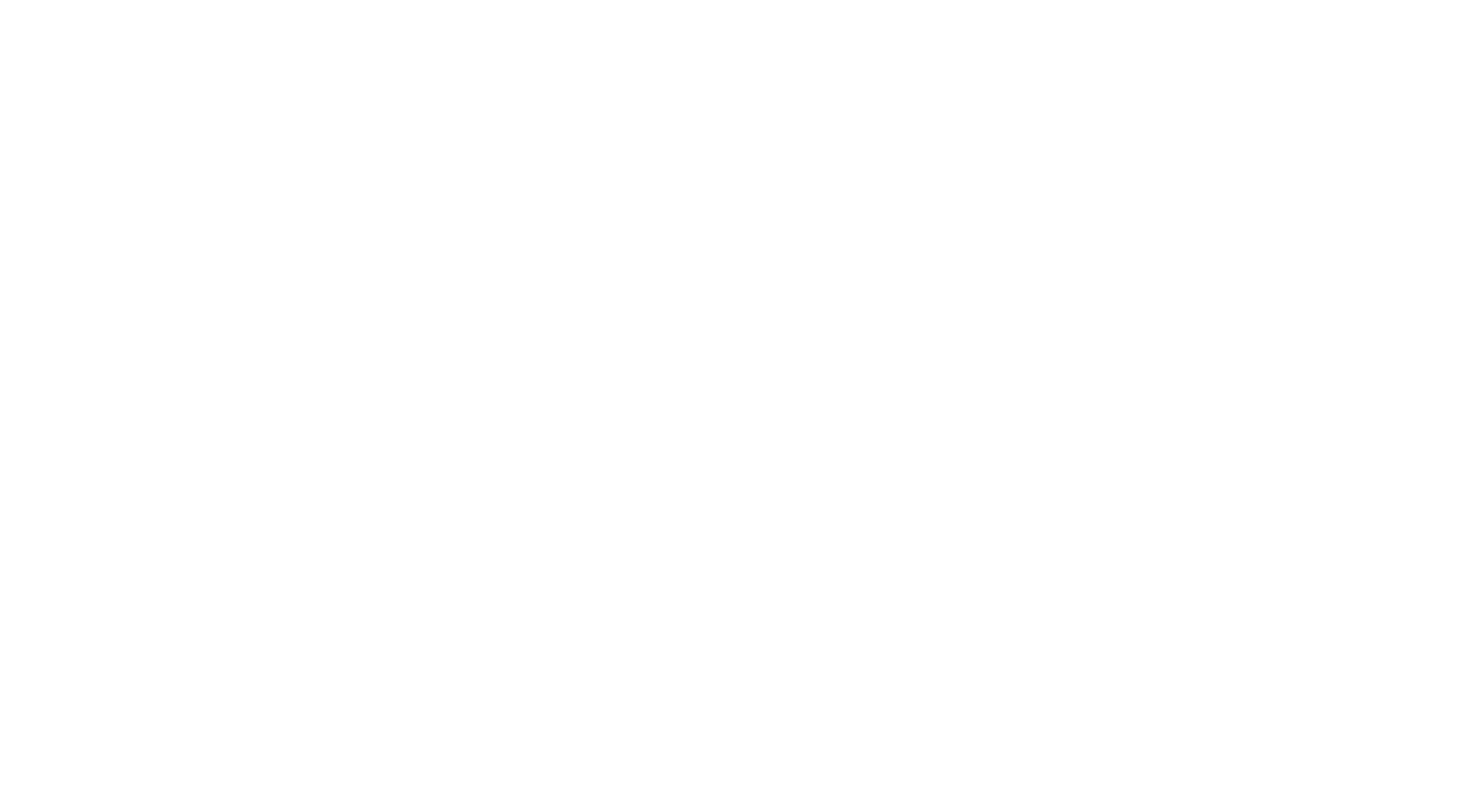 scroll, scrollTop: 0, scrollLeft: 0, axis: both 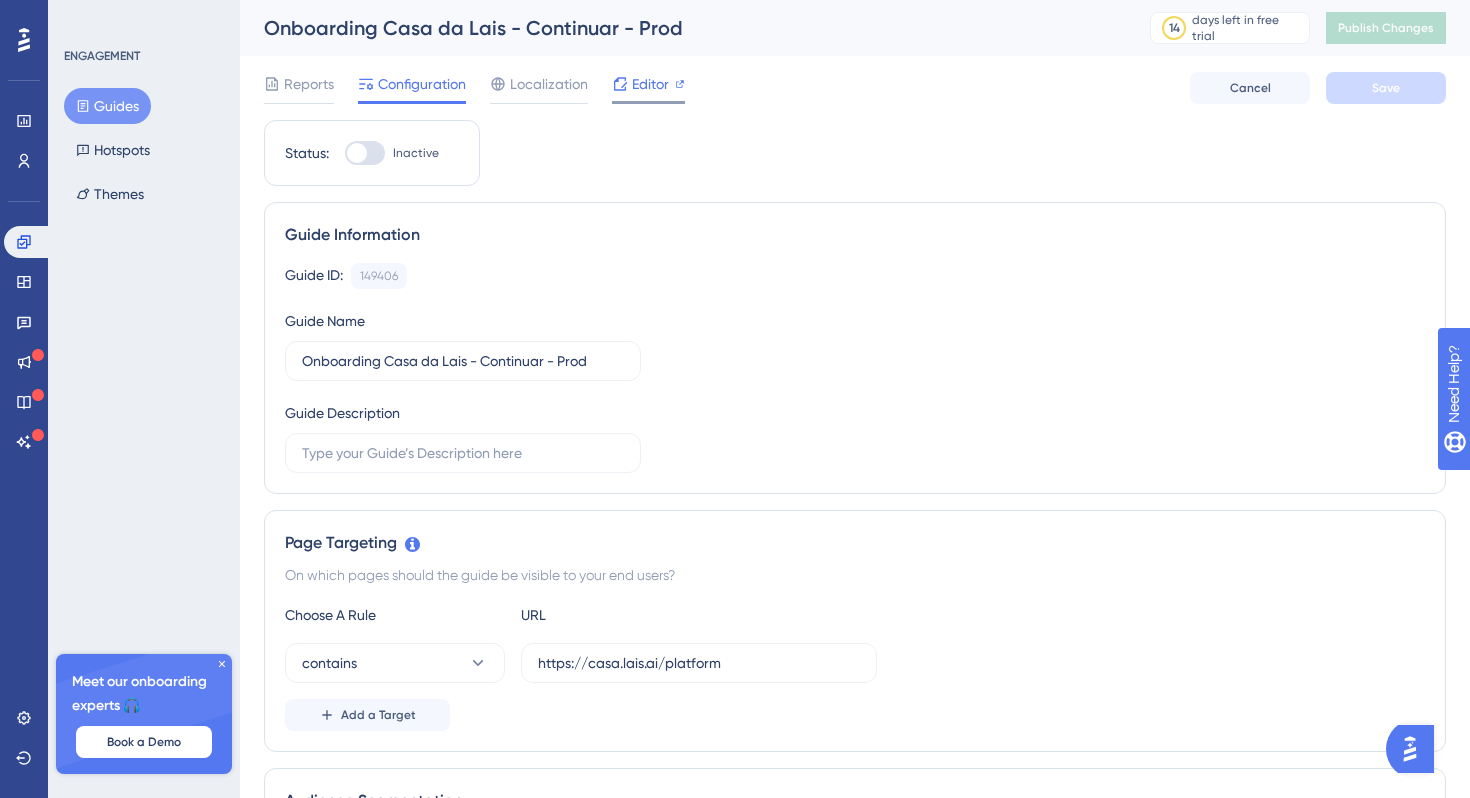 click on "Editor" at bounding box center [648, 88] 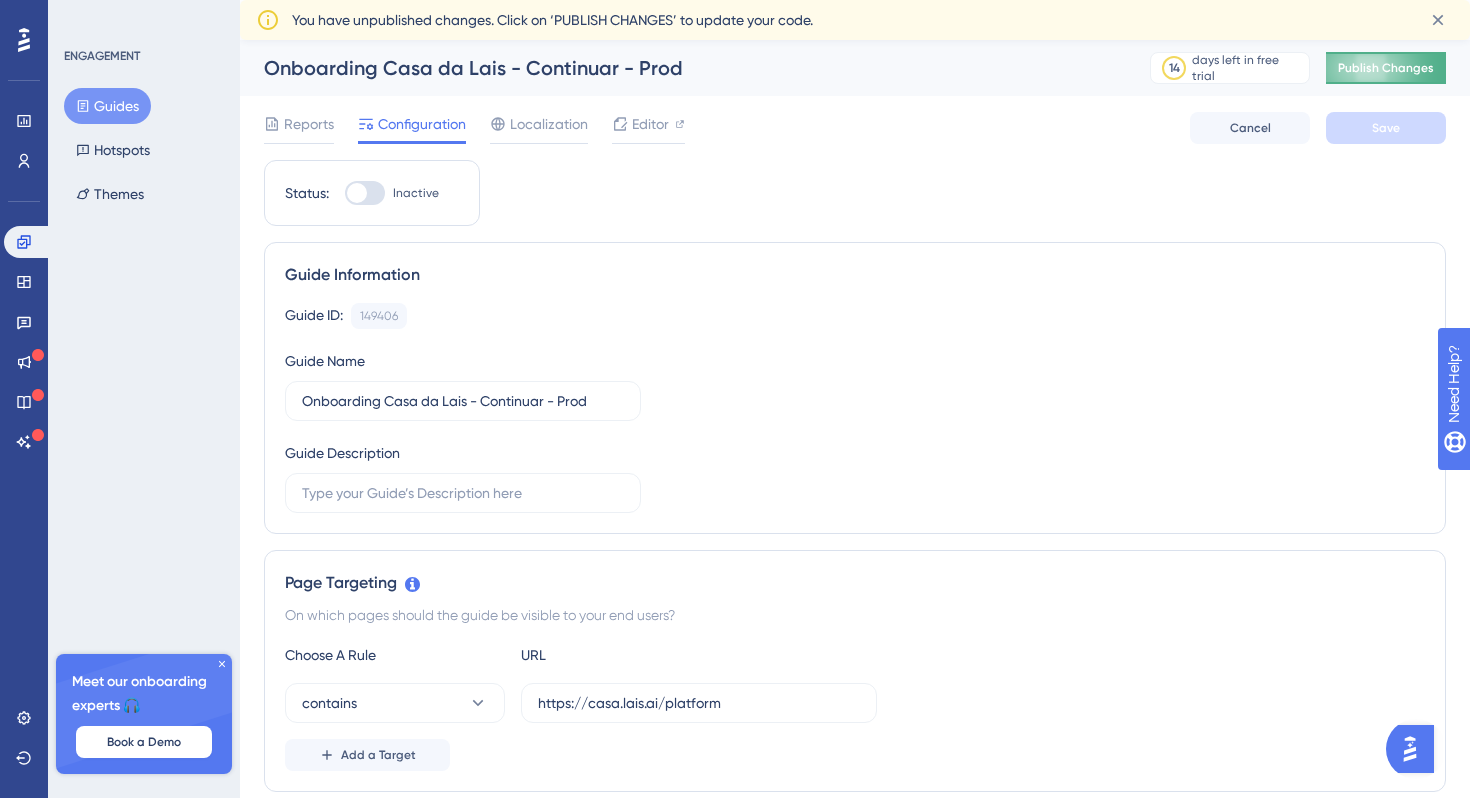 click on "Publish Changes" at bounding box center (1386, 68) 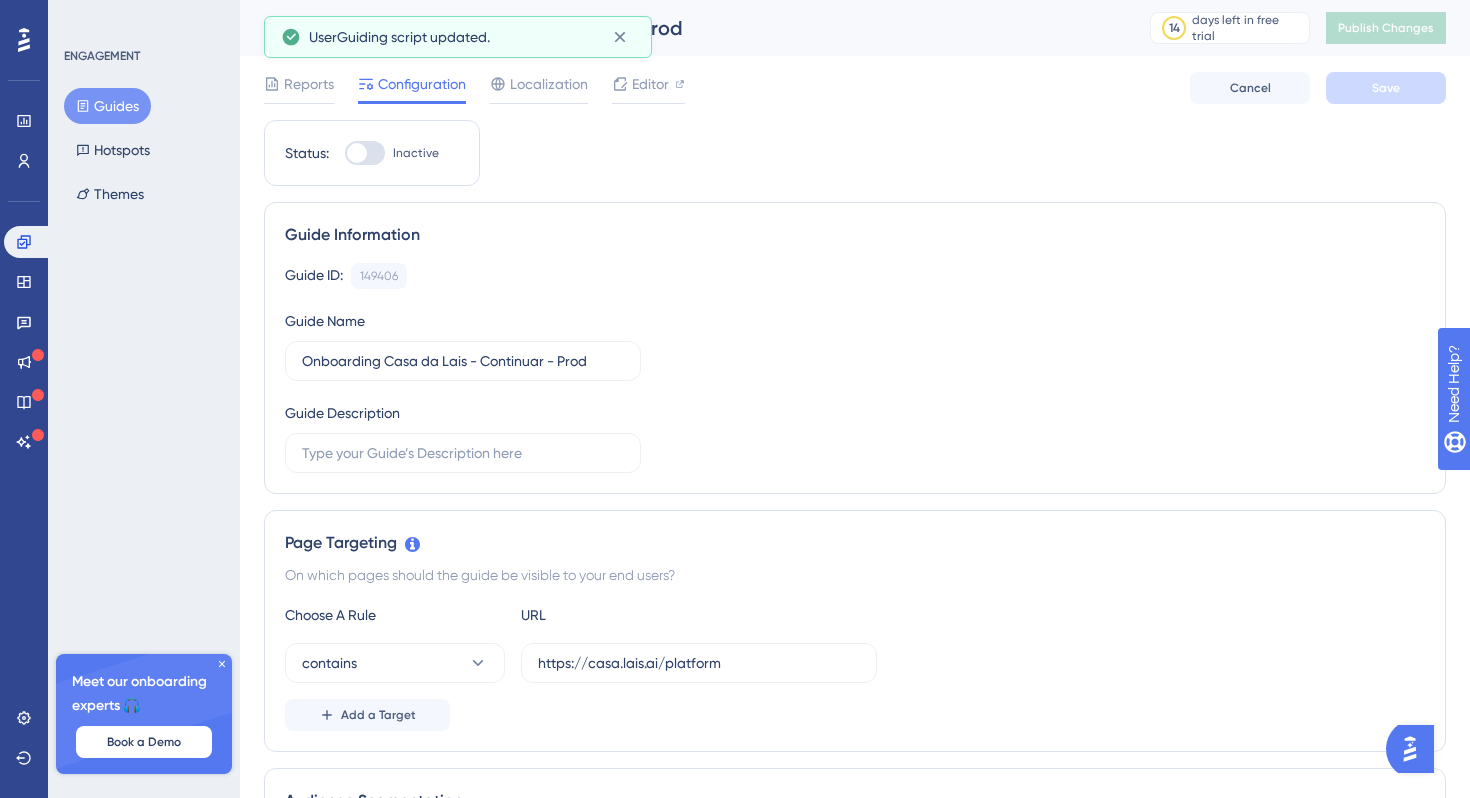 click at bounding box center (365, 153) 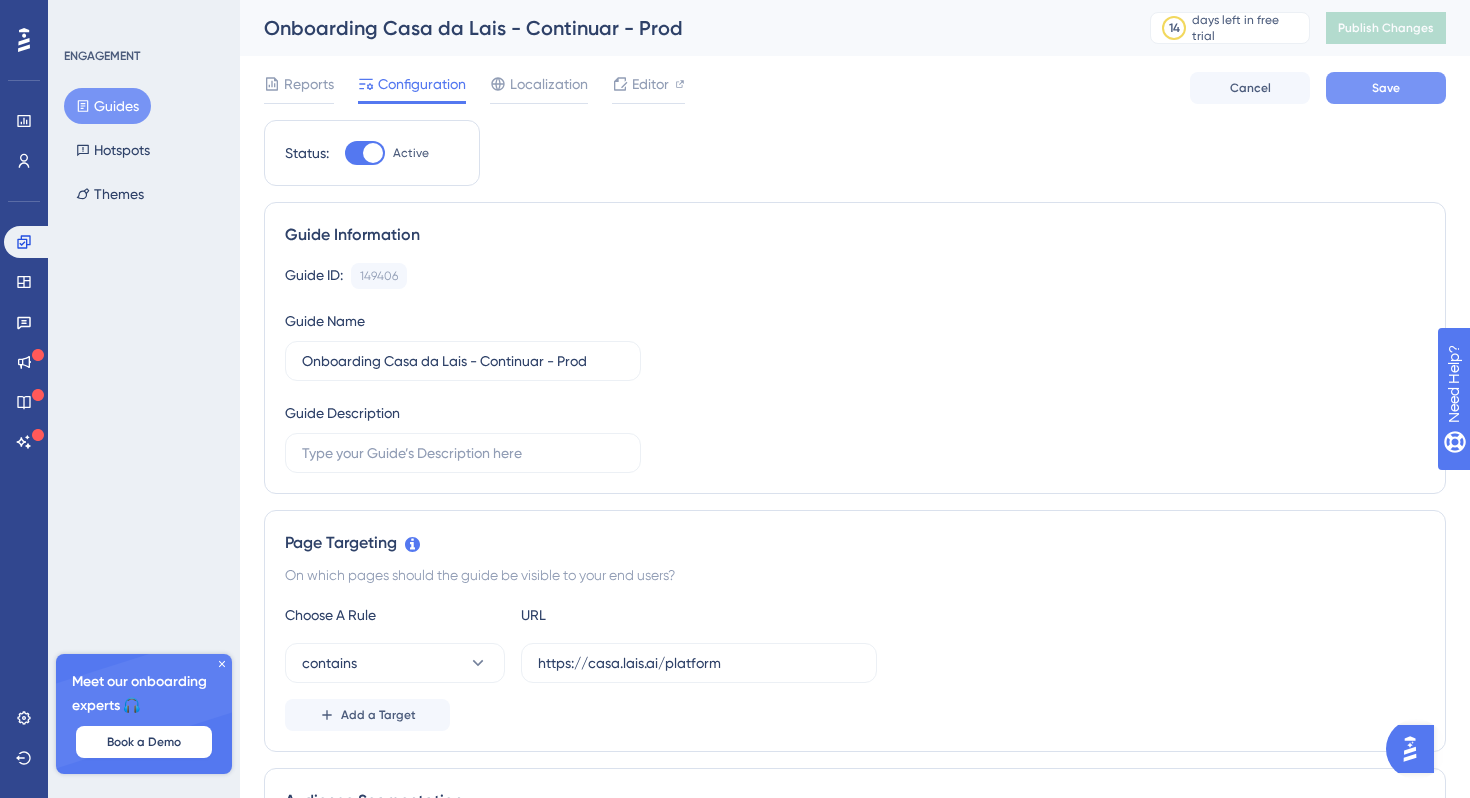 click on "Save" at bounding box center [1386, 88] 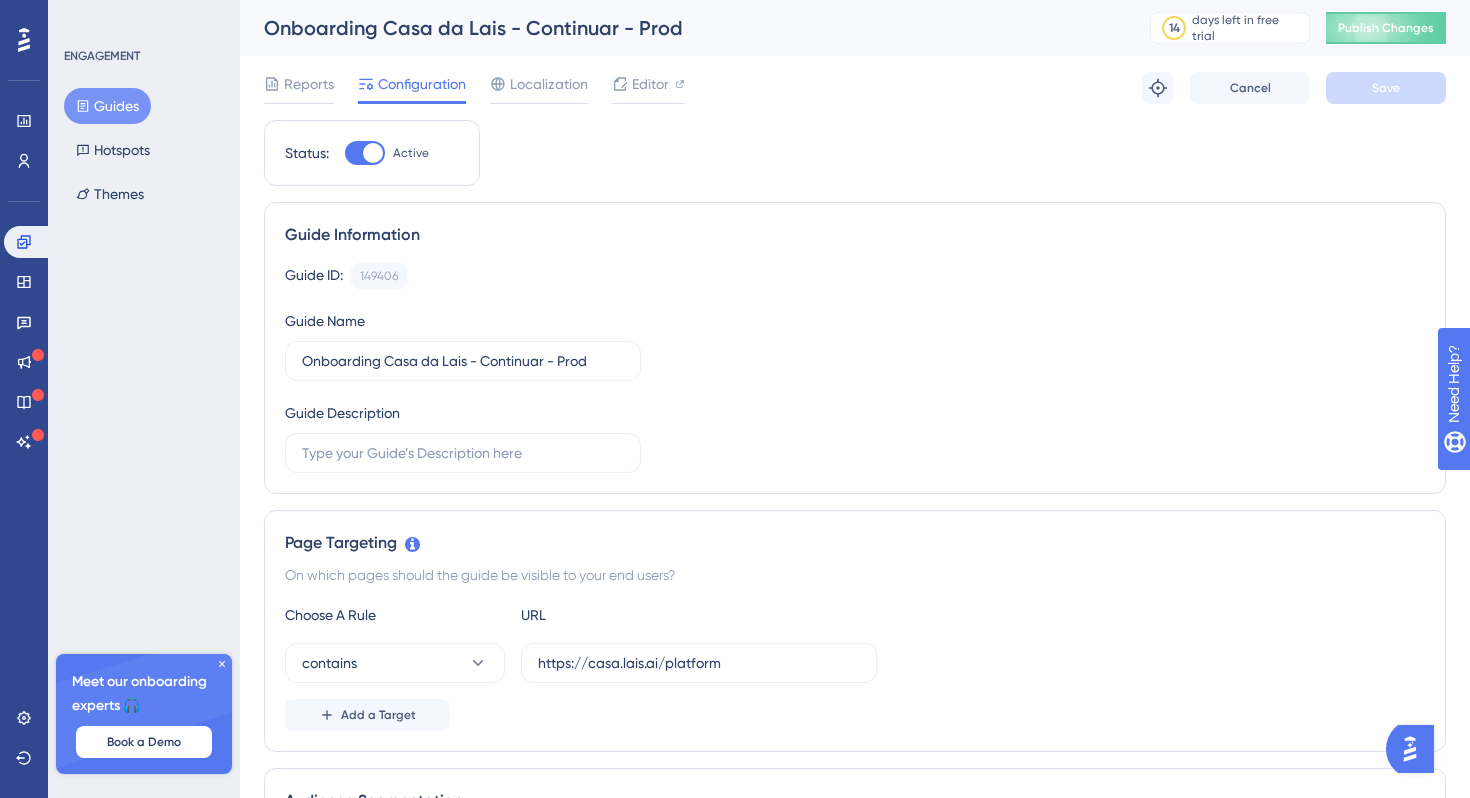 click on "ENGAGEMENT Guides Hotspots Themes" at bounding box center (145, 130) 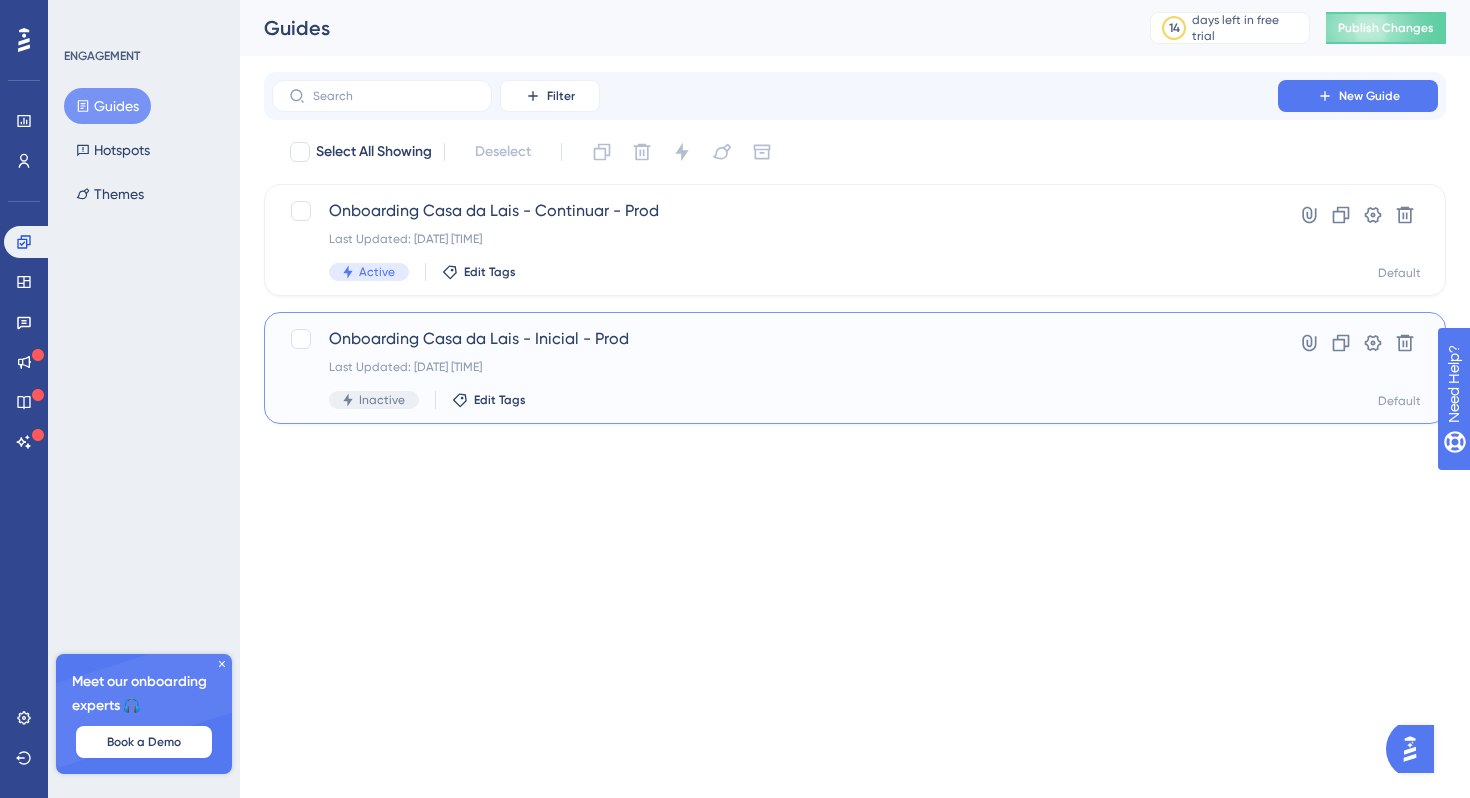 click on "Onboarding Casa da Lais - Inicial - Prod Last Updated: 06 de ago. de 2025 12:51 AM Inactive Edit Tags Hyperlink Clone Settings Delete Default" at bounding box center [855, 368] 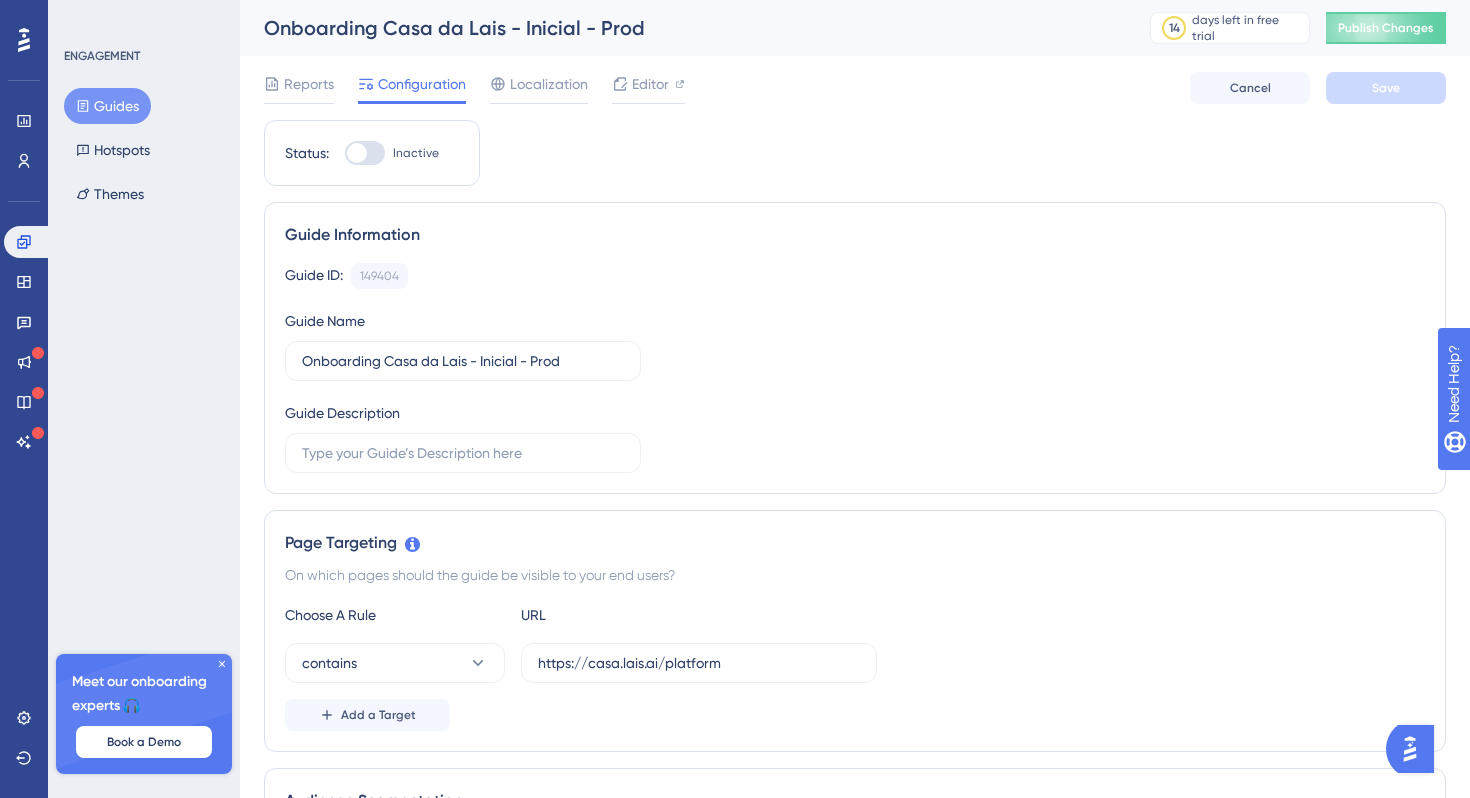 click at bounding box center (365, 153) 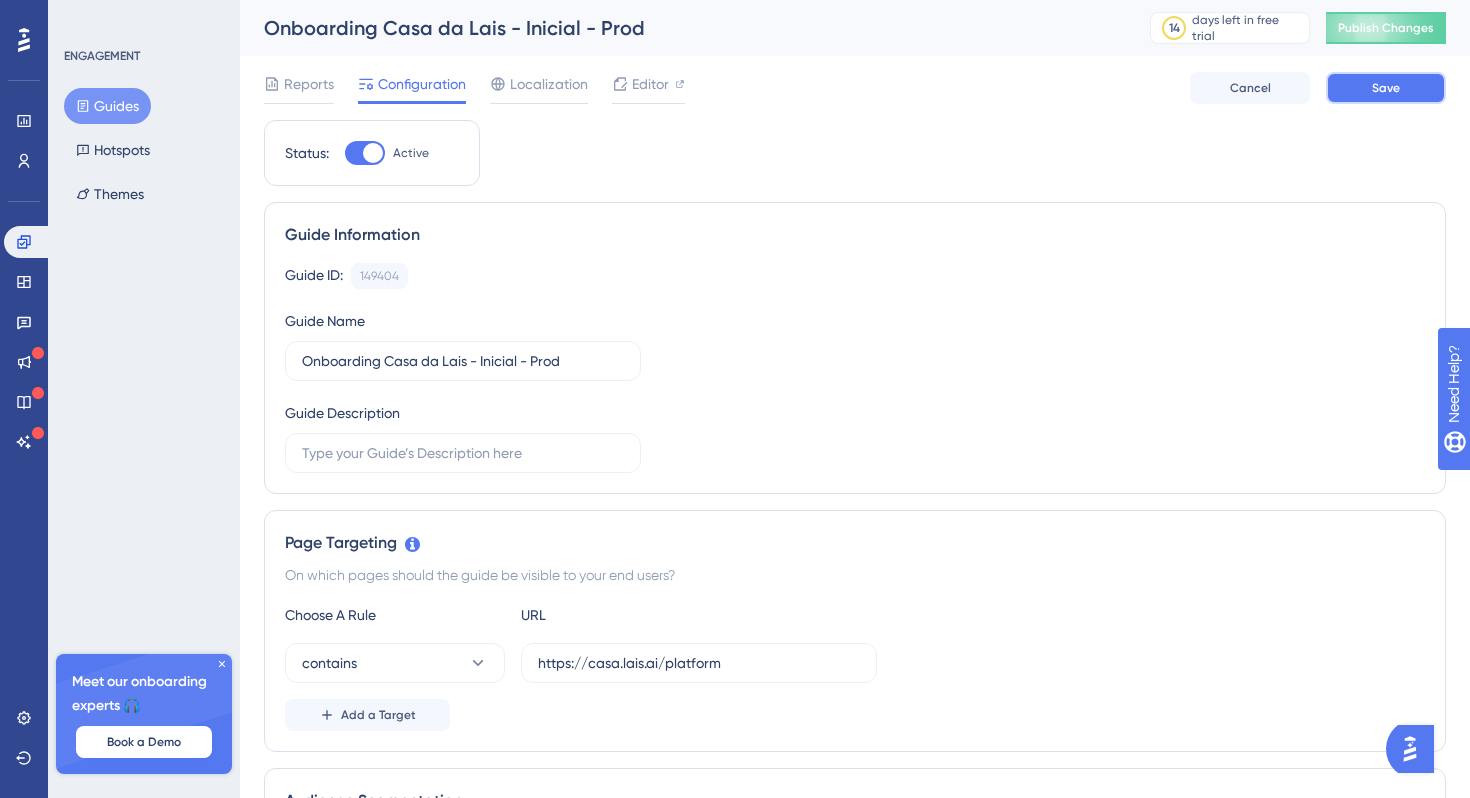 click on "Save" at bounding box center (1386, 88) 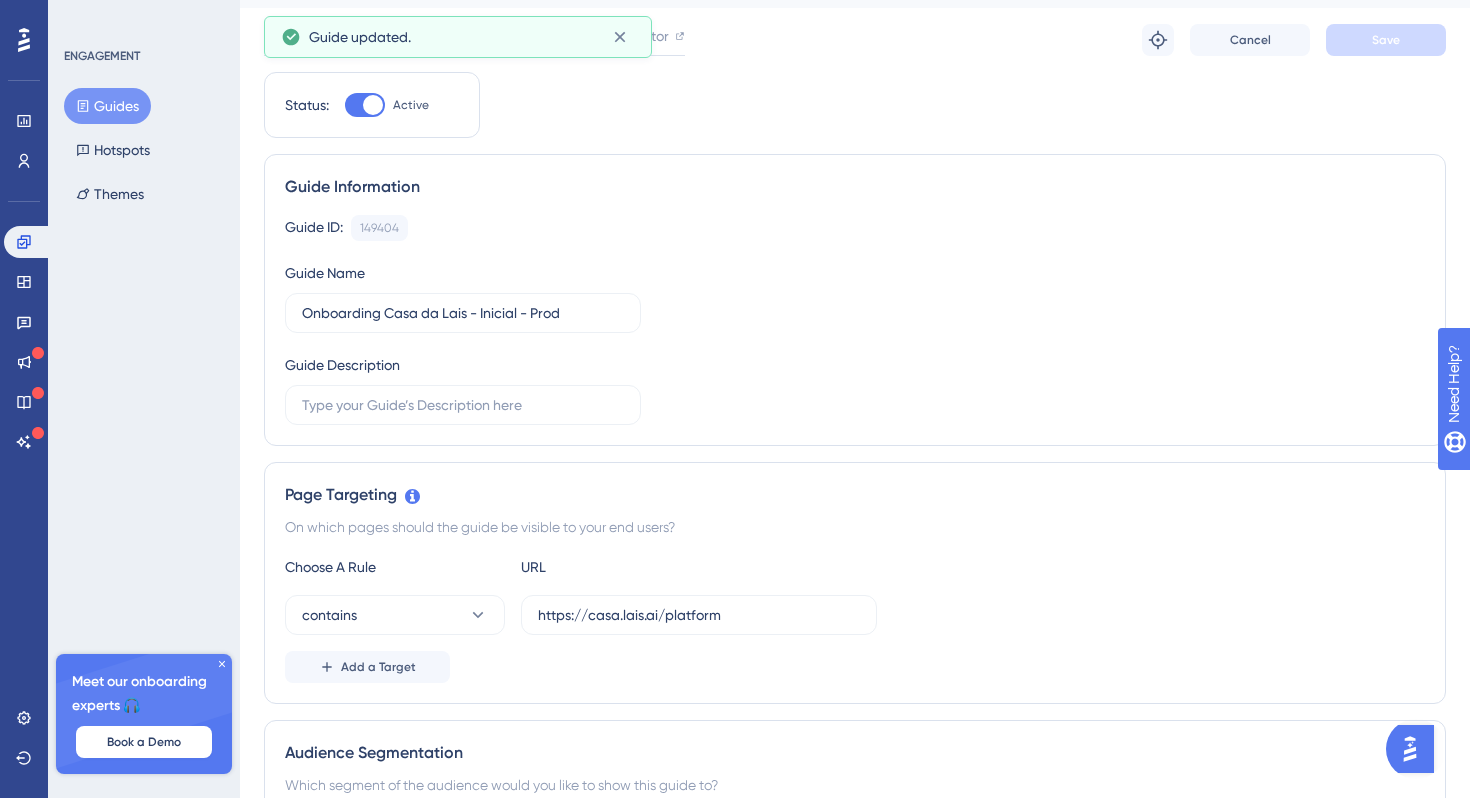 scroll, scrollTop: 0, scrollLeft: 0, axis: both 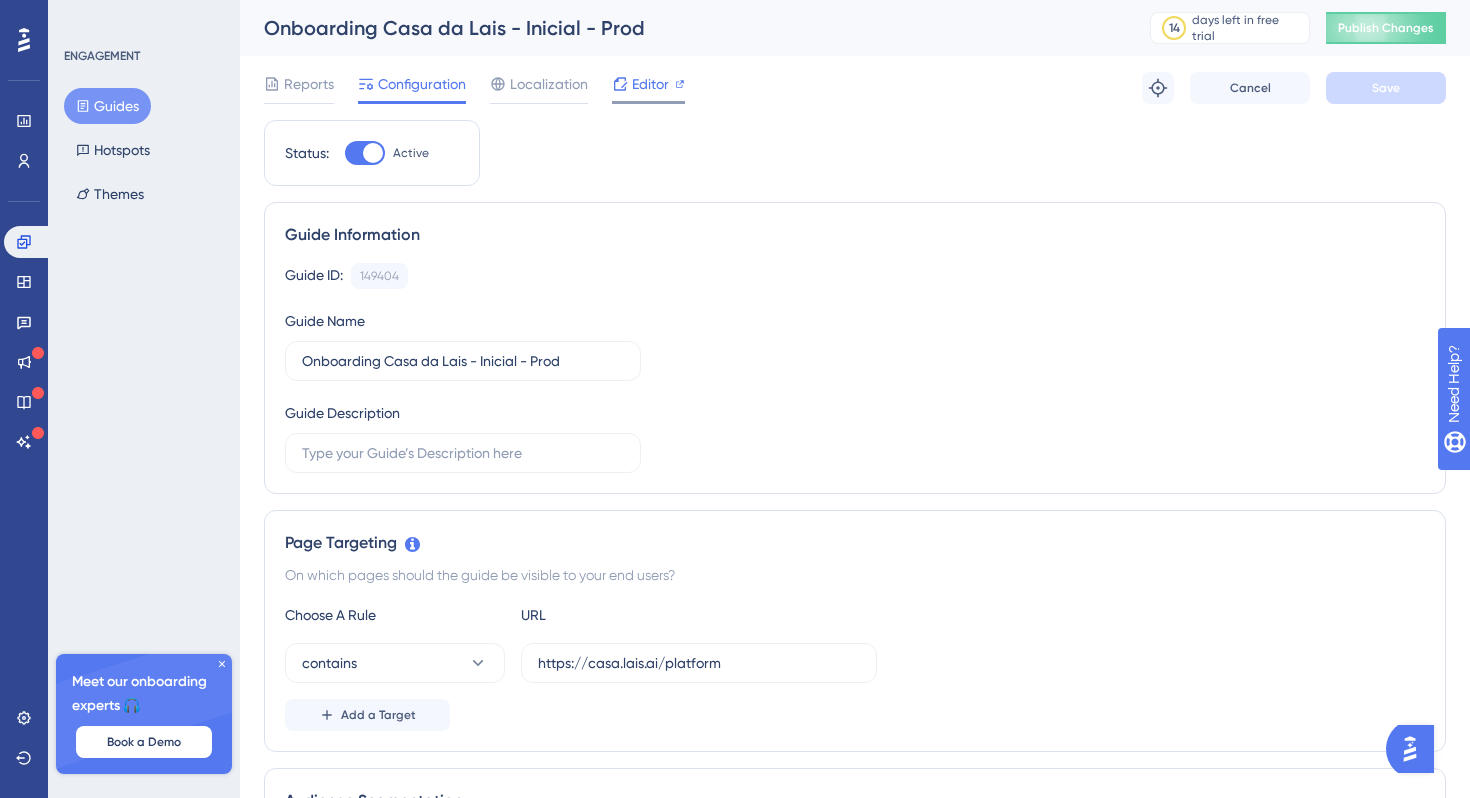 click on "Editor" at bounding box center (650, 84) 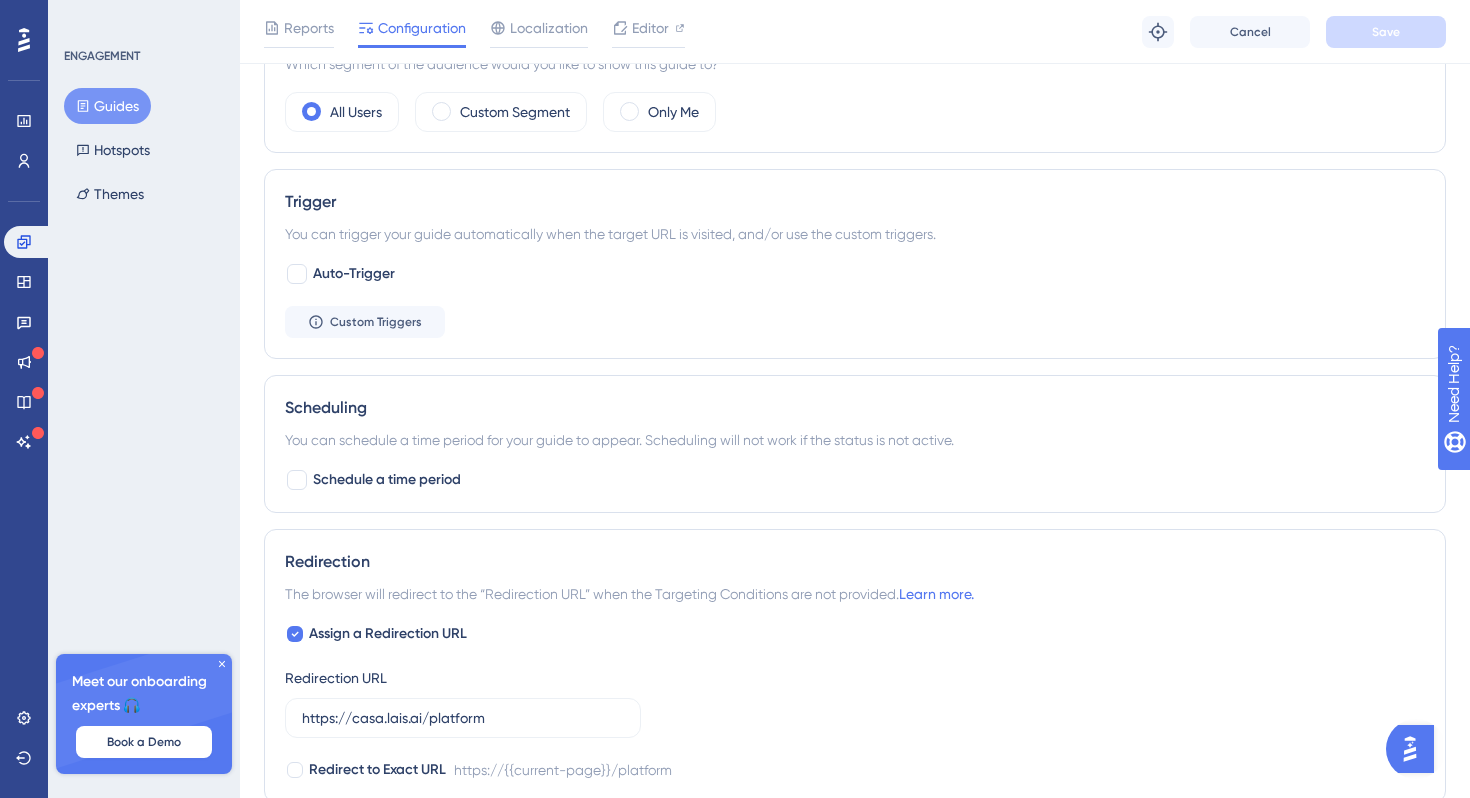 scroll, scrollTop: 0, scrollLeft: 0, axis: both 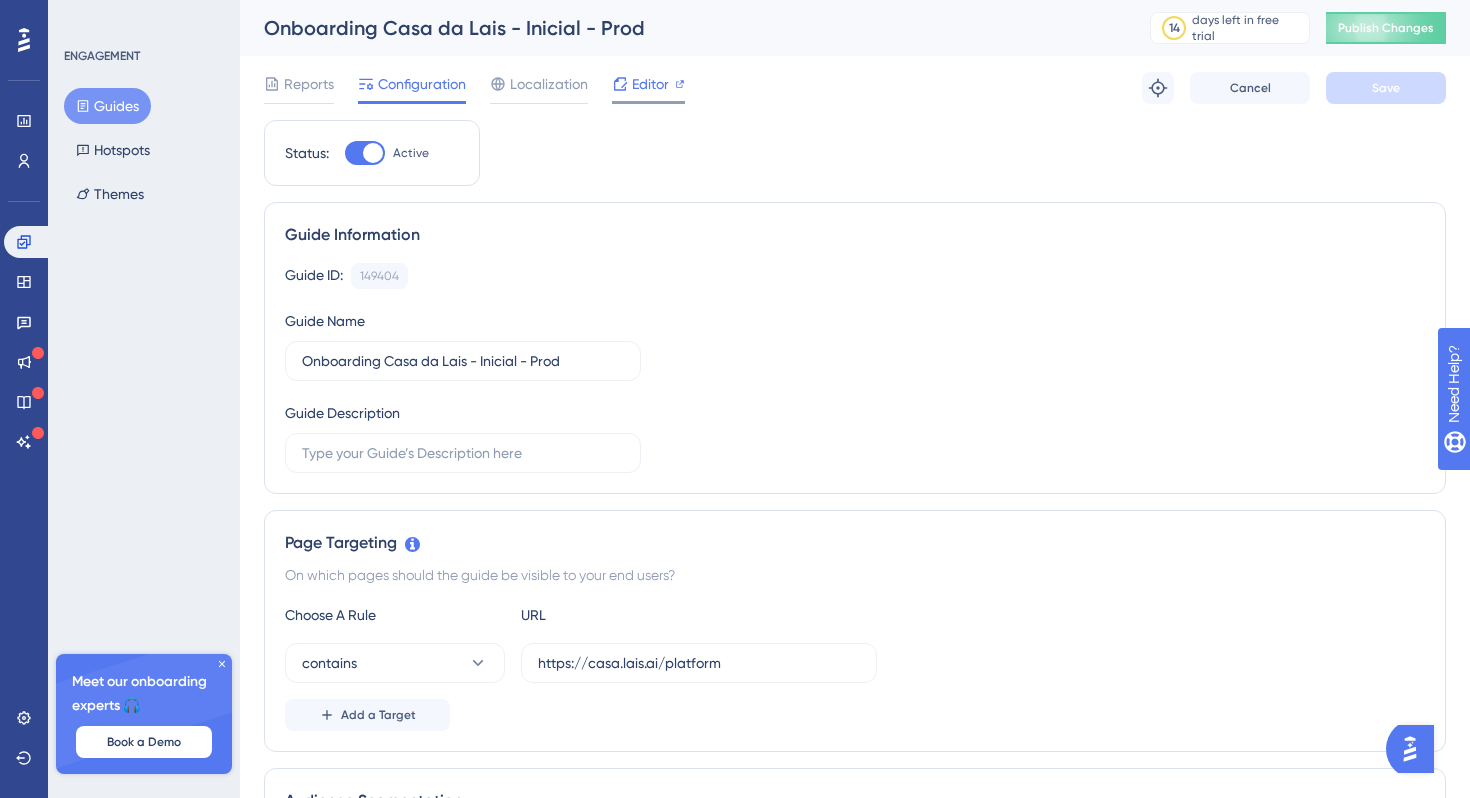 click on "Editor" at bounding box center (650, 84) 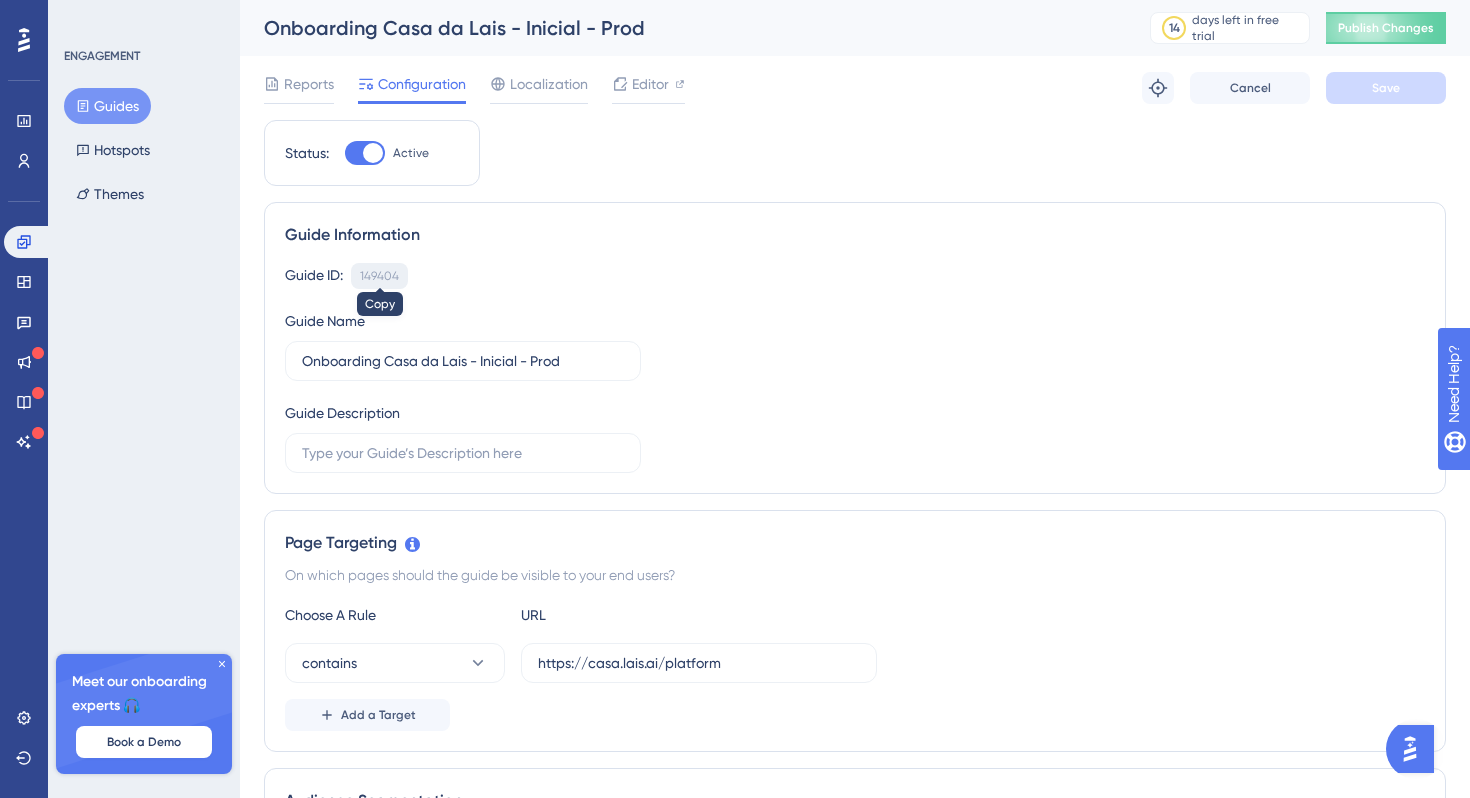 click on "149404" at bounding box center [379, 276] 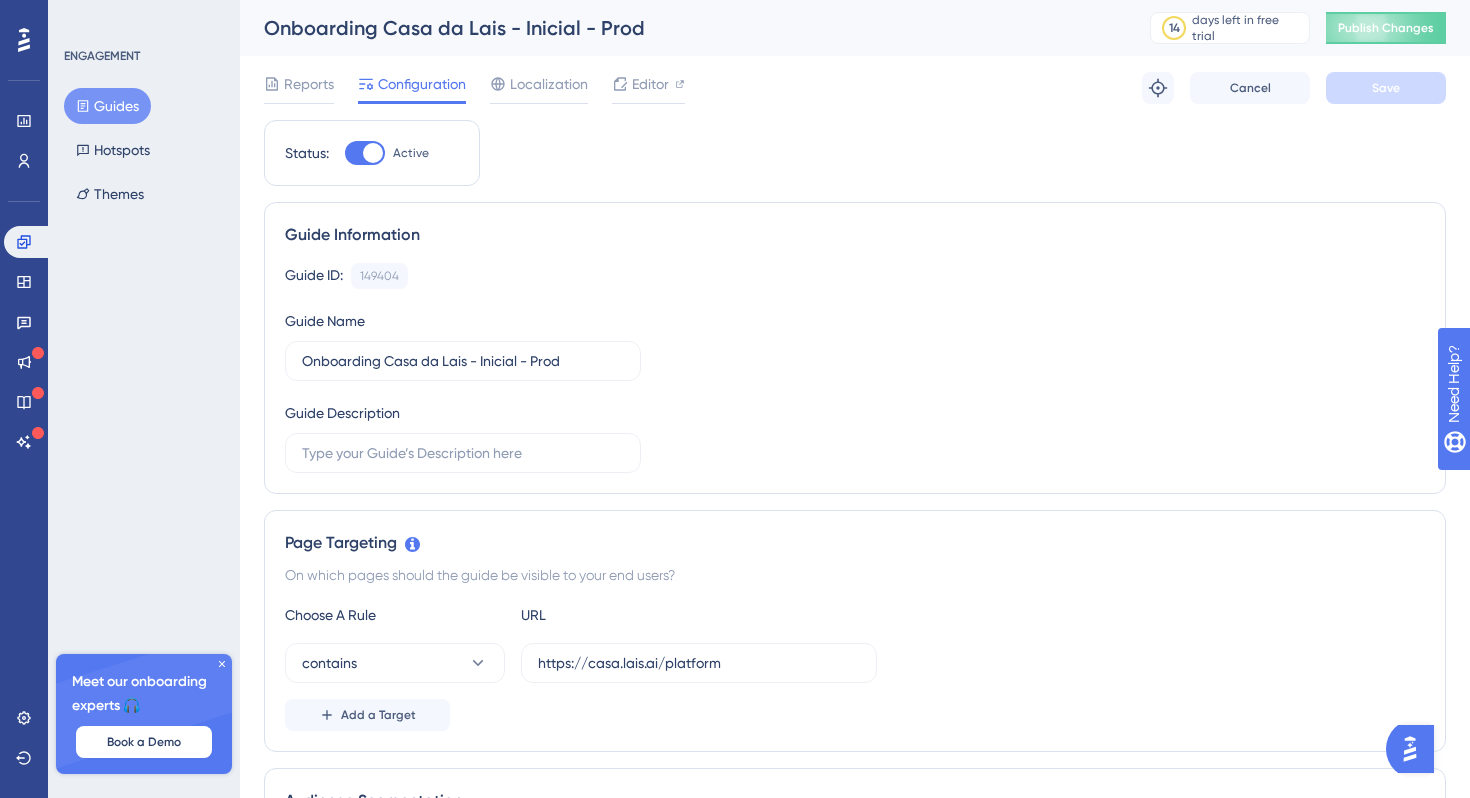 click on "Guides" at bounding box center [107, 106] 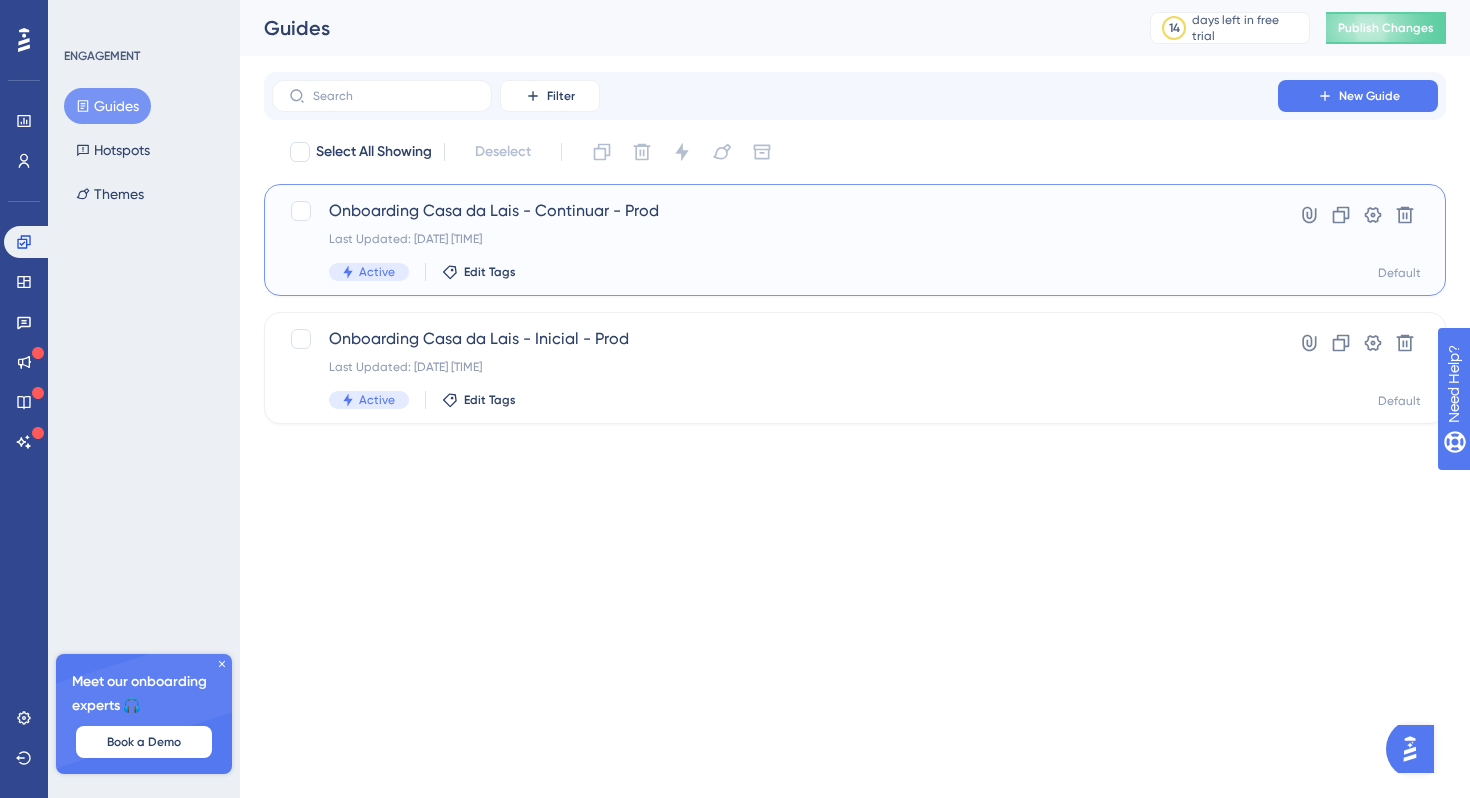 click on "Onboarding Casa da Lais - Continuar - Prod" at bounding box center [775, 211] 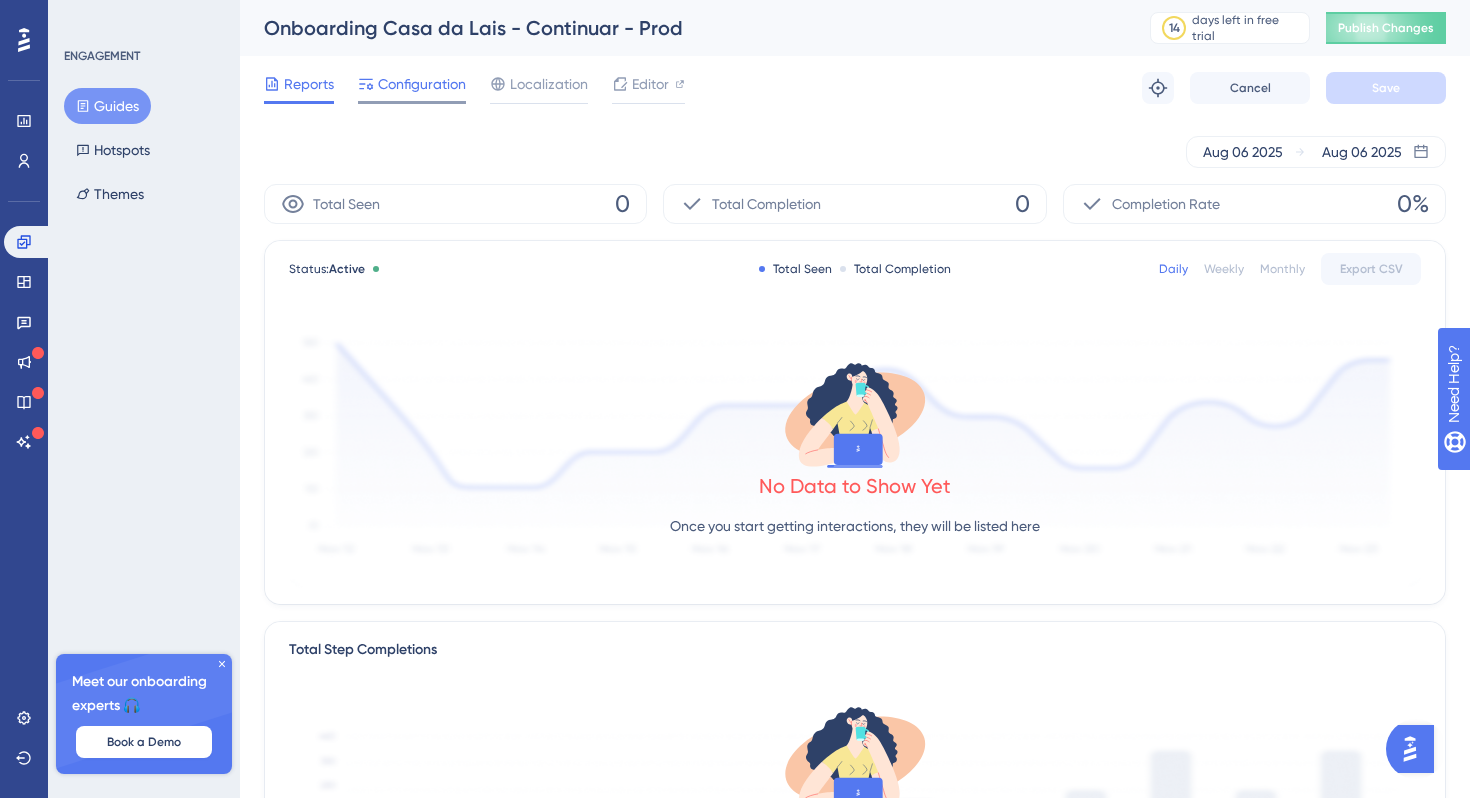 click on "Configuration" at bounding box center (422, 84) 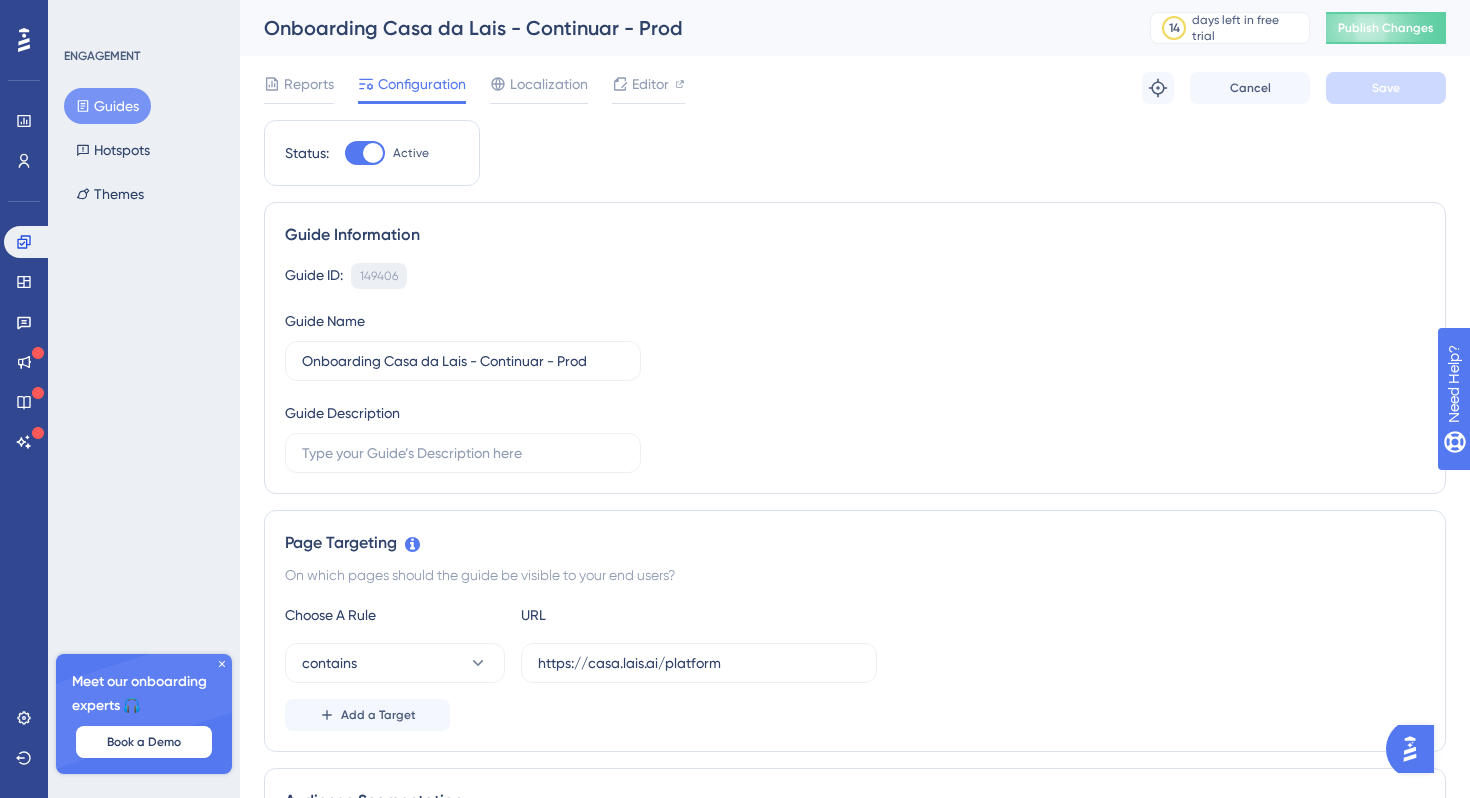 click on "149406 Copy" at bounding box center [379, 276] 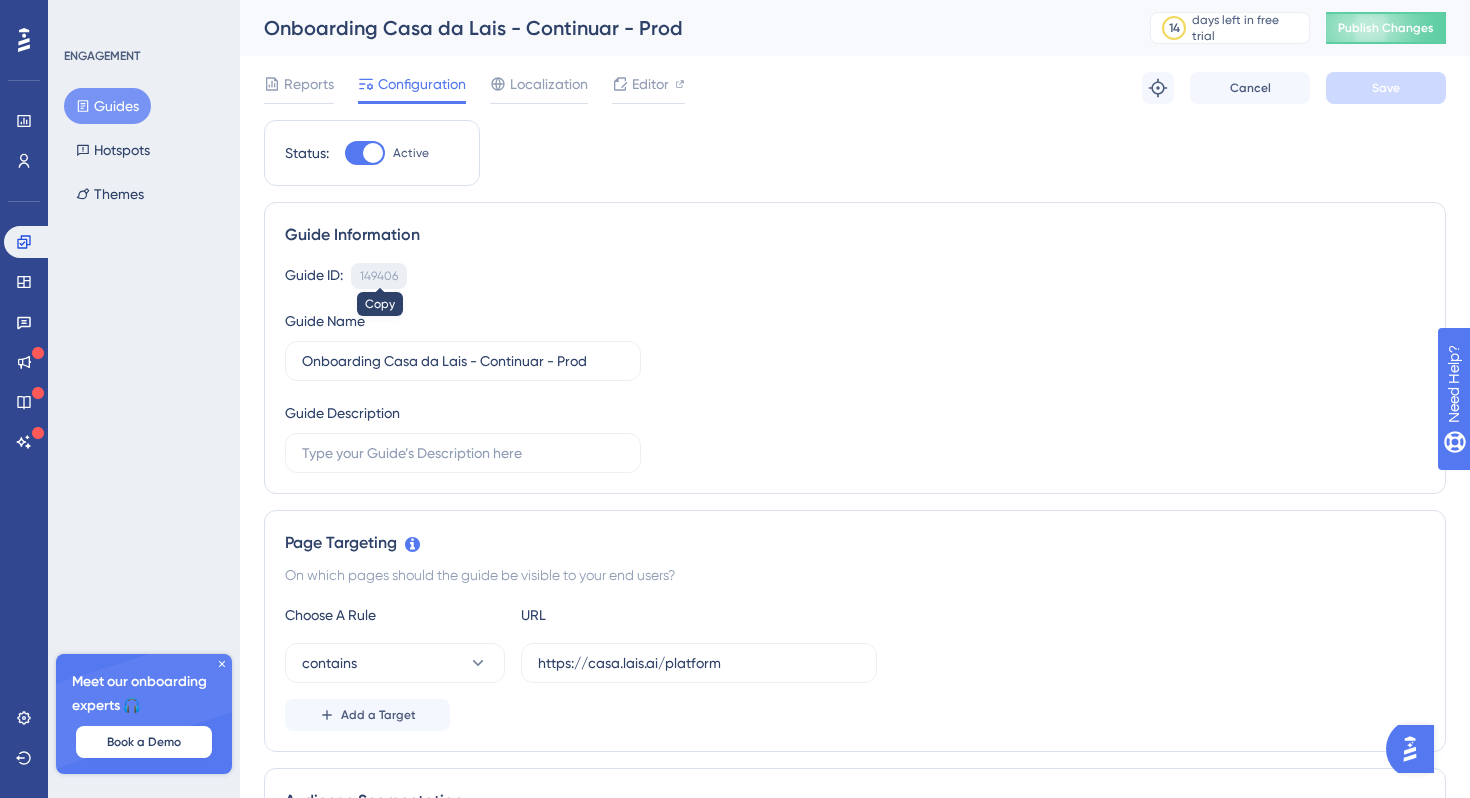 click on "149406" at bounding box center [379, 276] 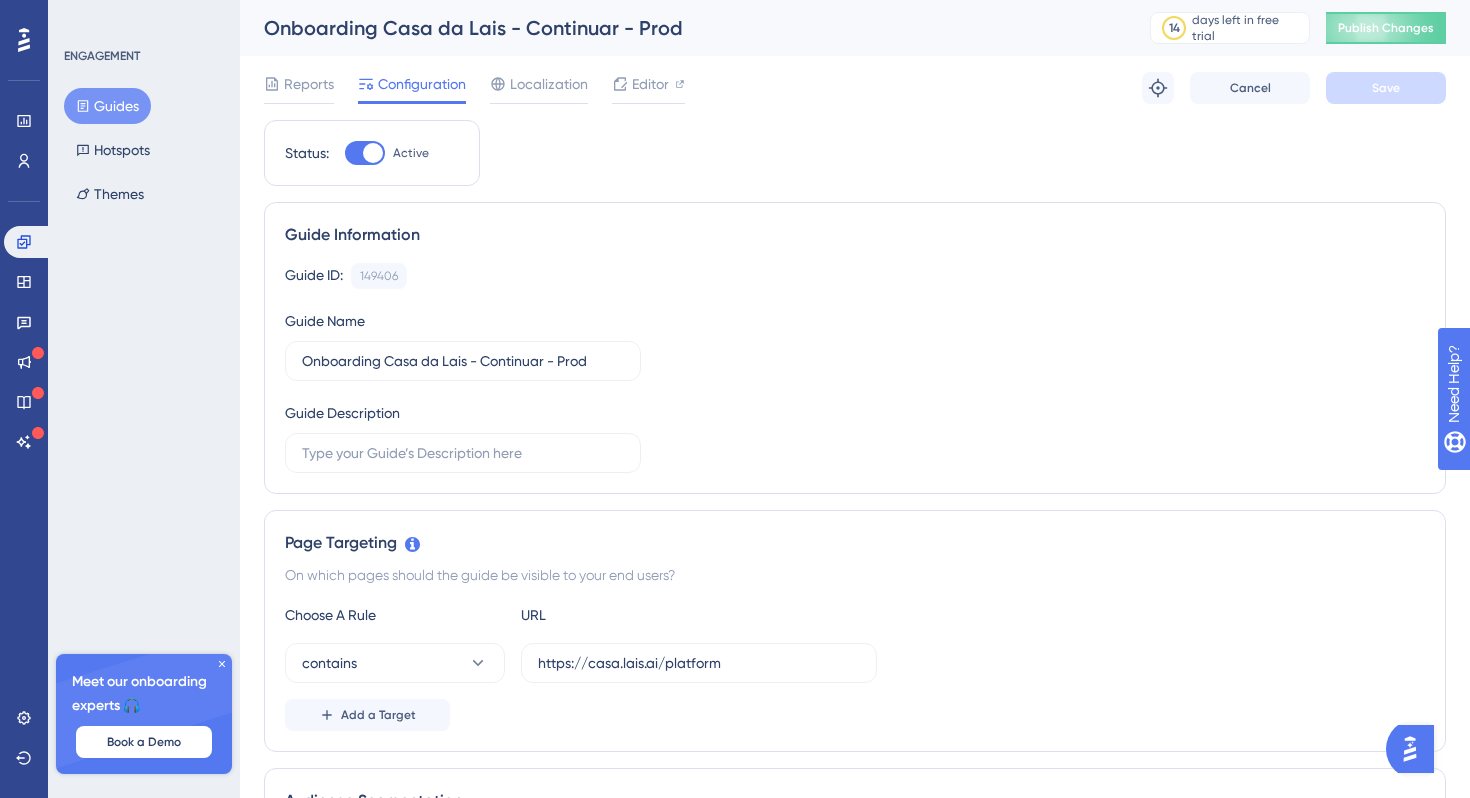 click on "Guides" at bounding box center [107, 106] 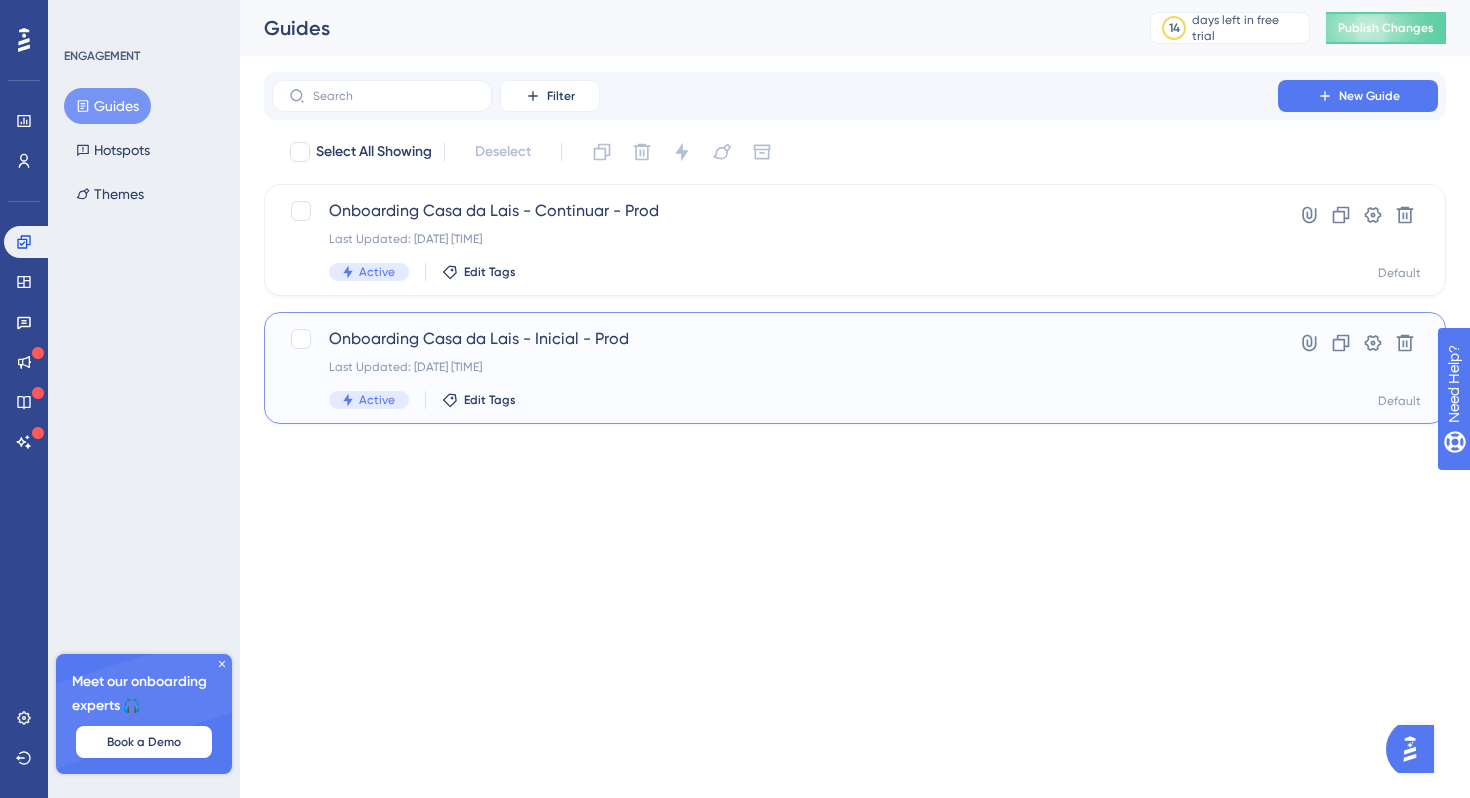 click on "Last Updated: 06 de ago. de 2025 01:05 AM" at bounding box center (775, 367) 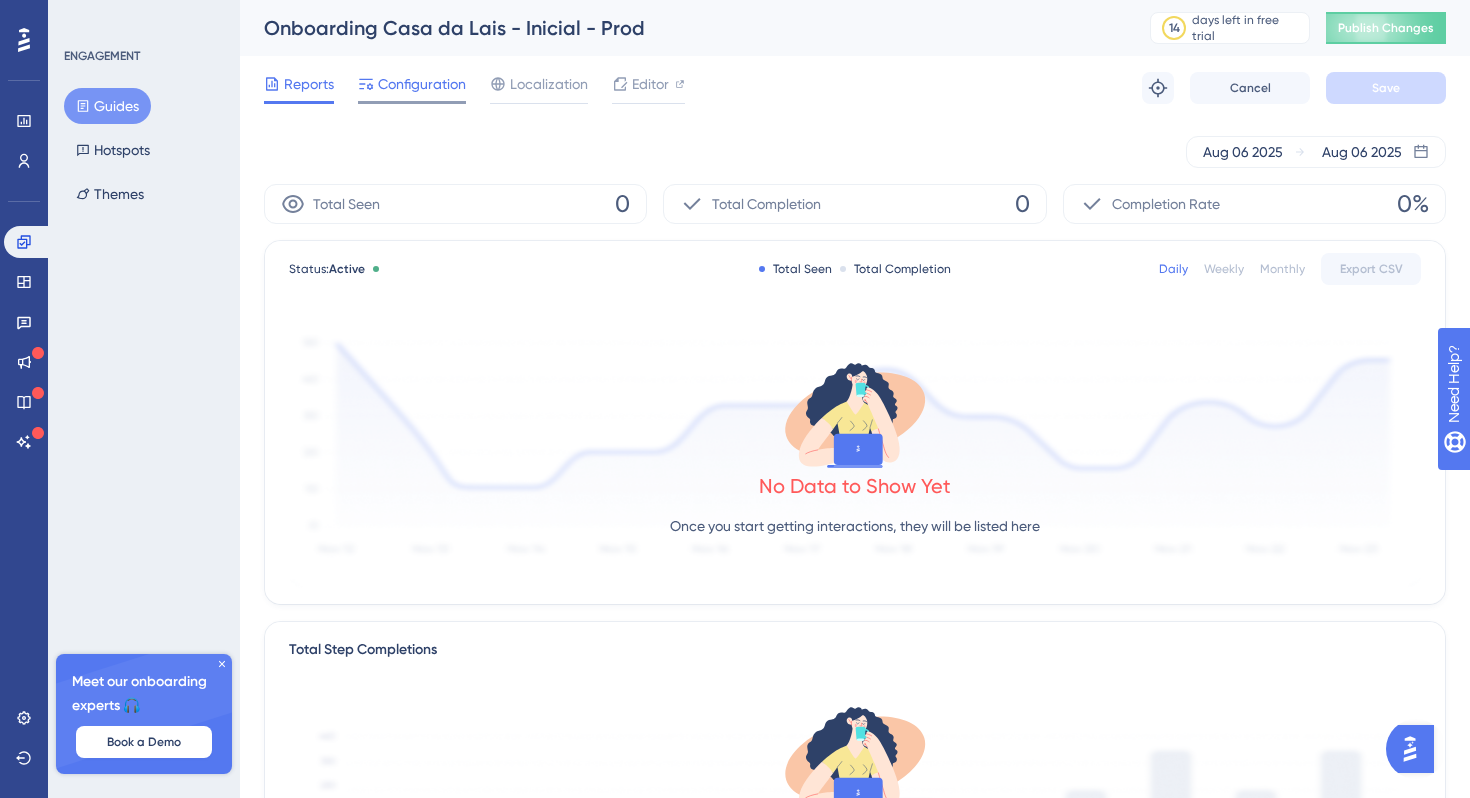 click on "Configuration" at bounding box center (422, 84) 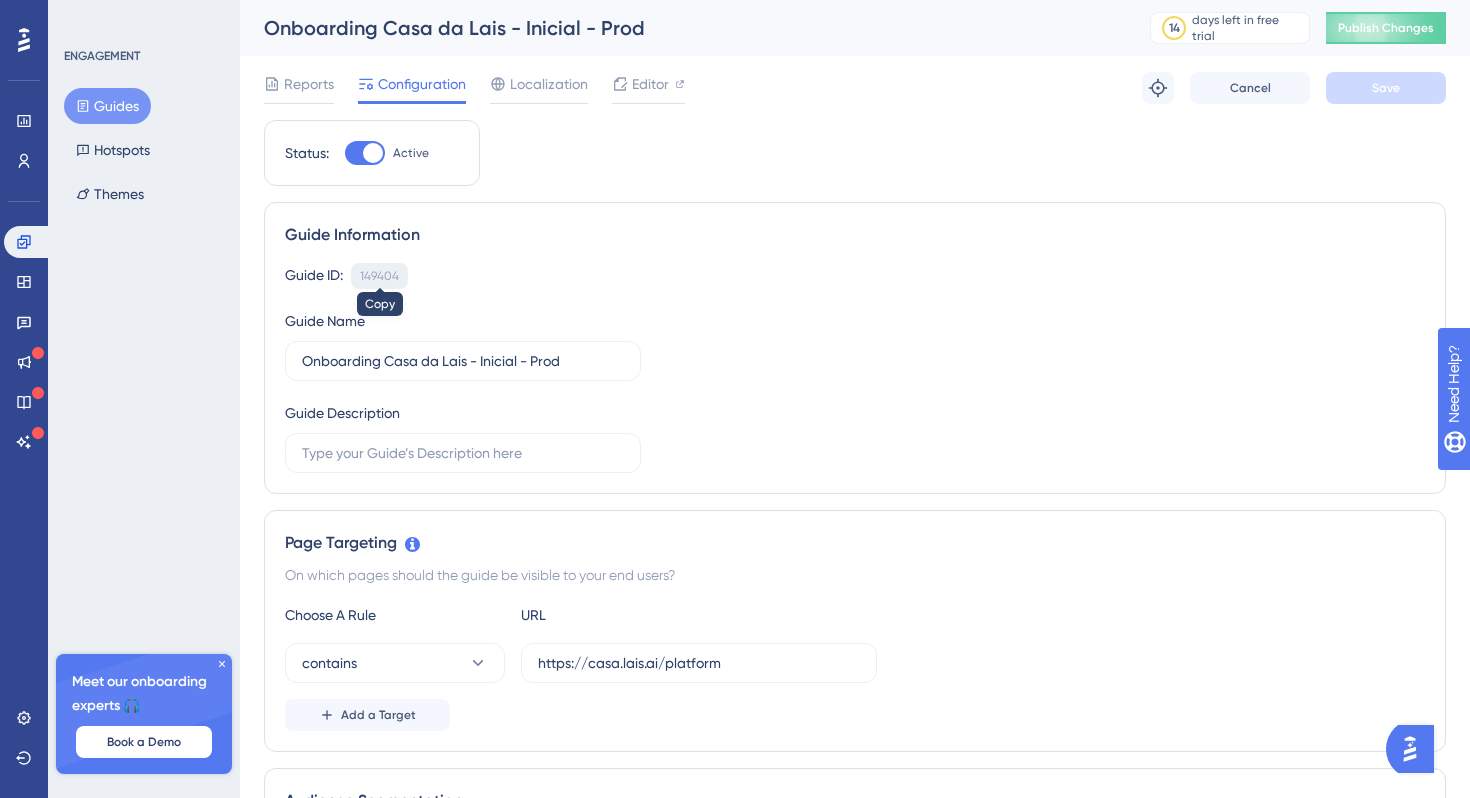 click on "149404" at bounding box center [379, 276] 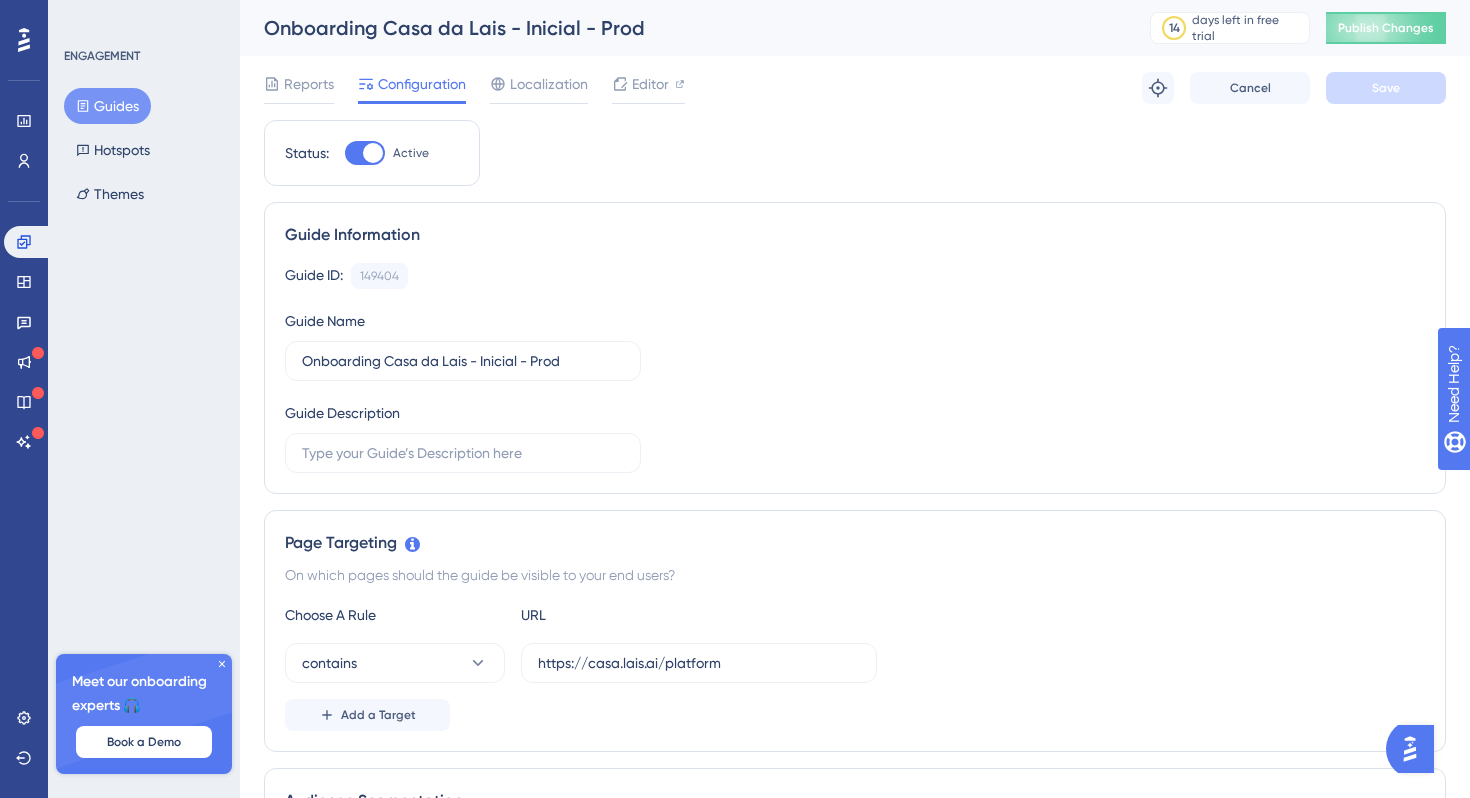 click on "Guides" at bounding box center [107, 106] 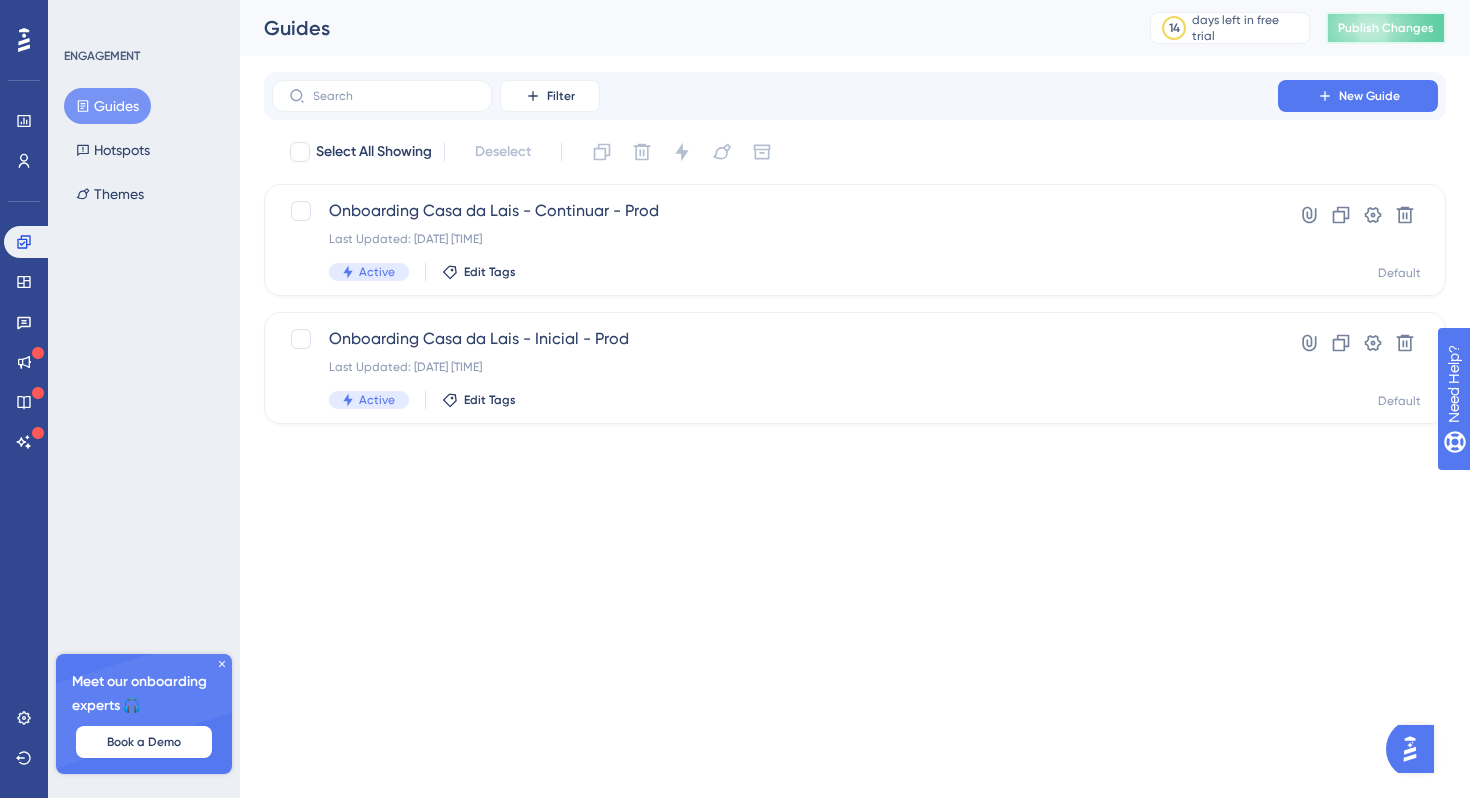click on "Publish Changes" at bounding box center (1386, 28) 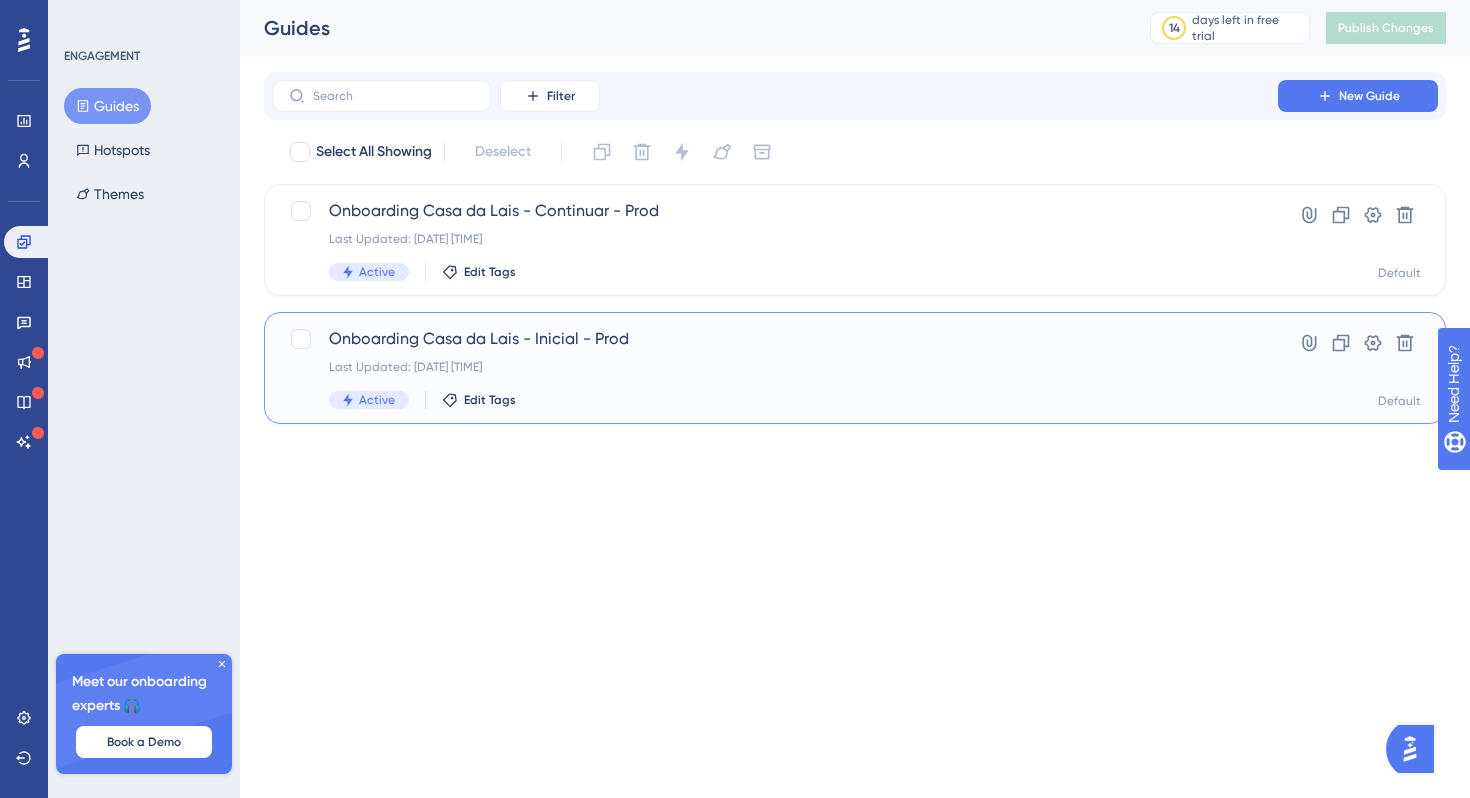 click on "Onboarding Casa da Lais - Inicial - Prod Last Updated: 06 de ago. de 2025 01:05 AM Active Edit Tags" at bounding box center [775, 368] 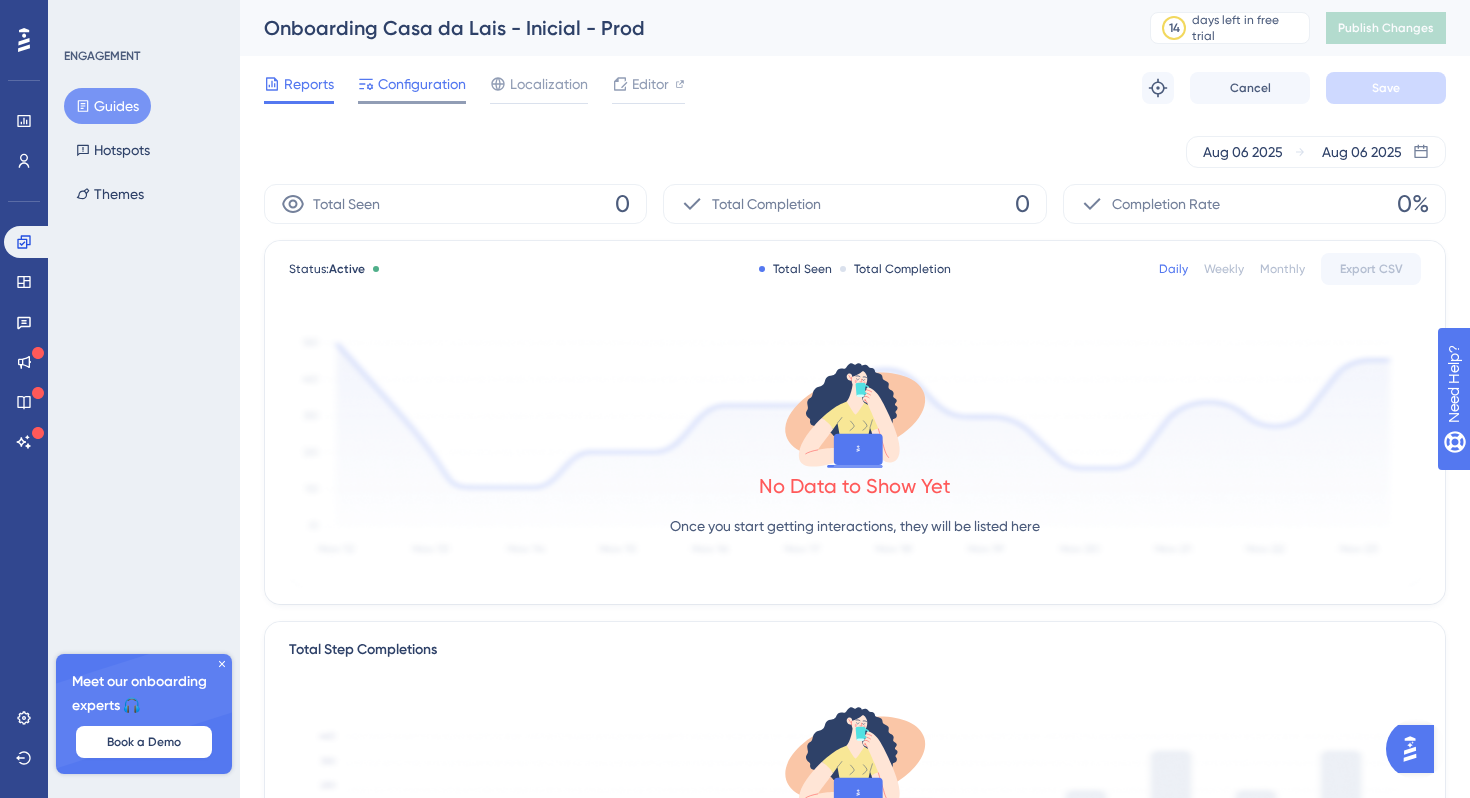 click on "Configuration" at bounding box center [422, 84] 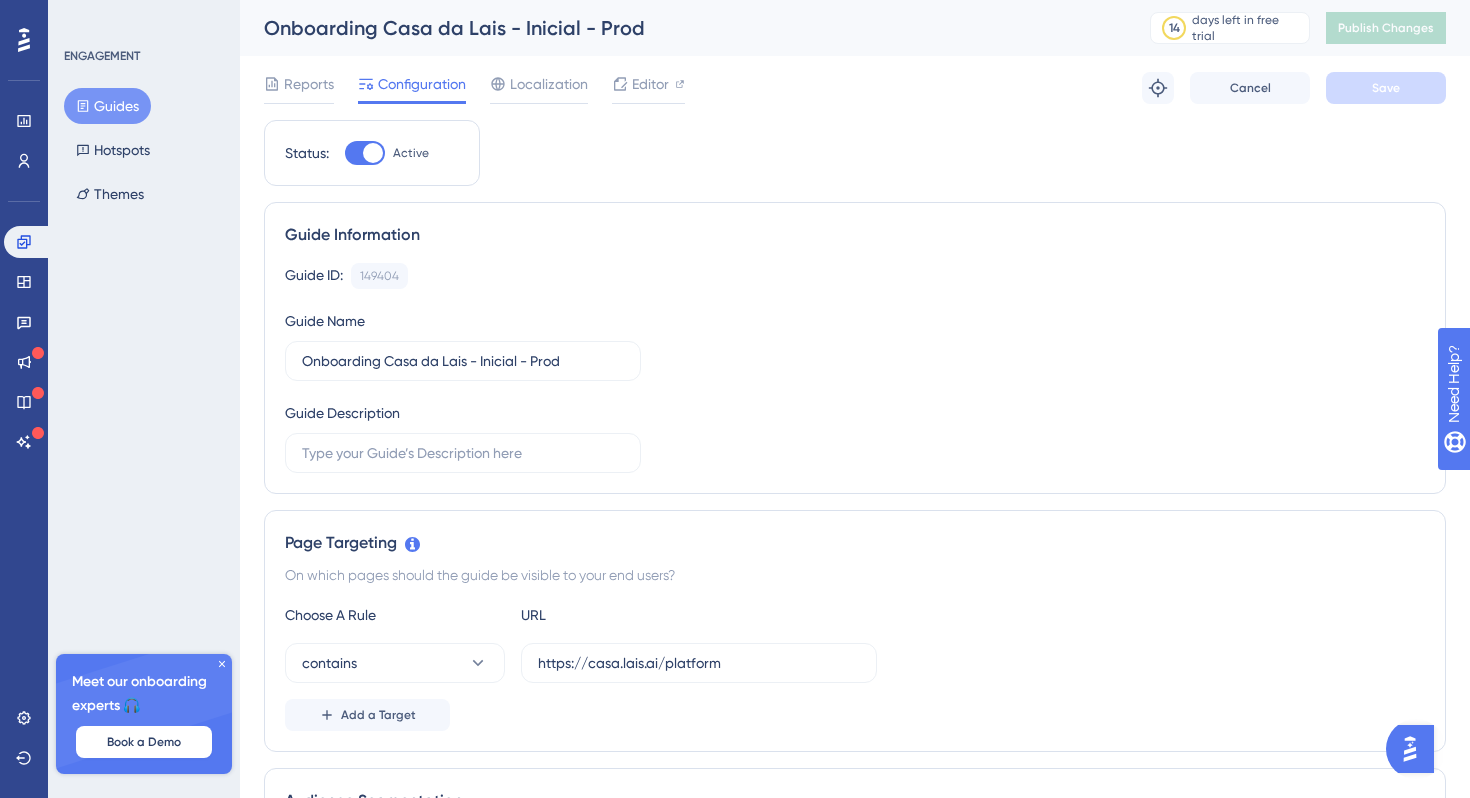 click on "Guides" at bounding box center [107, 106] 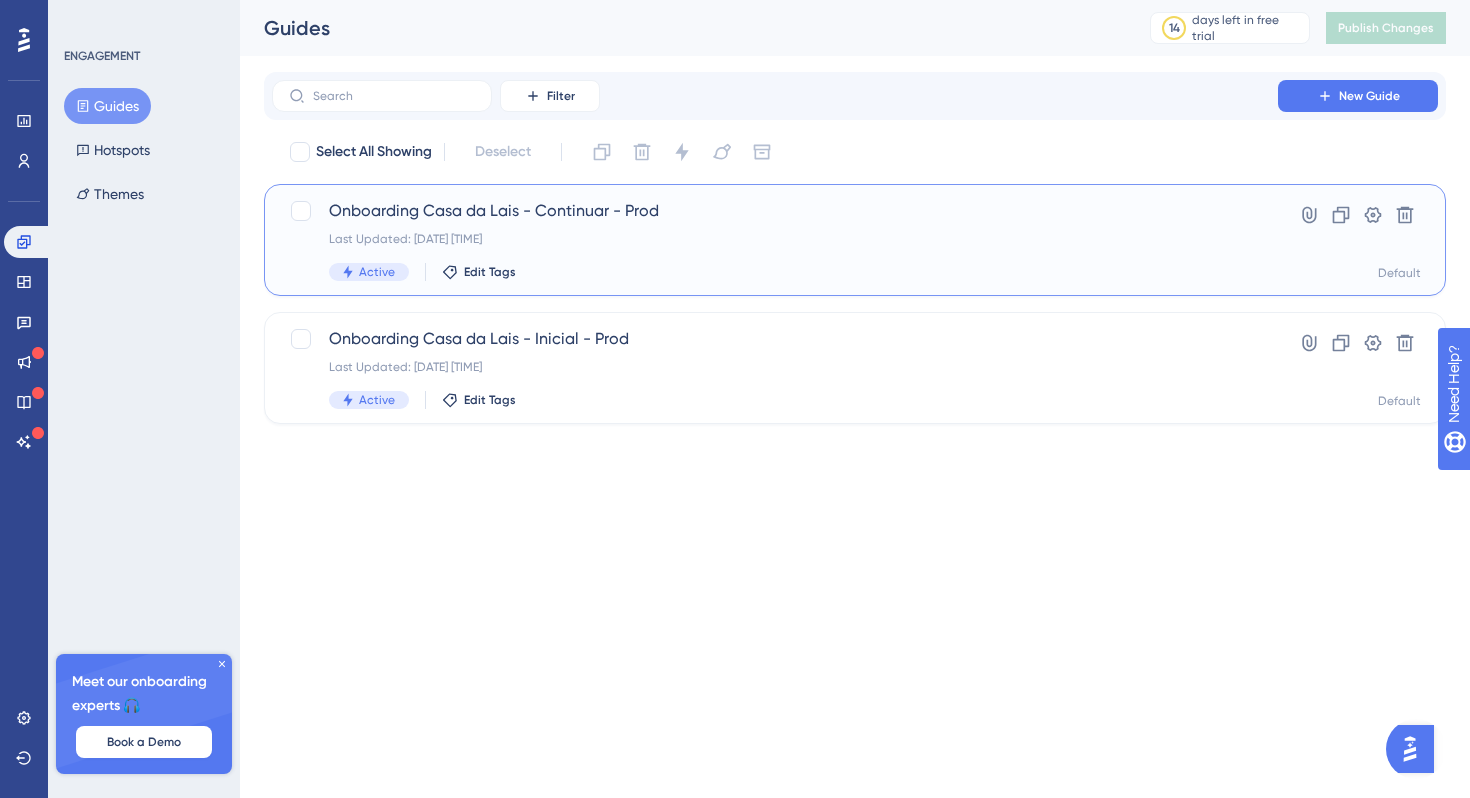 click on "Onboarding Casa da Lais - Continuar - Prod" at bounding box center [775, 211] 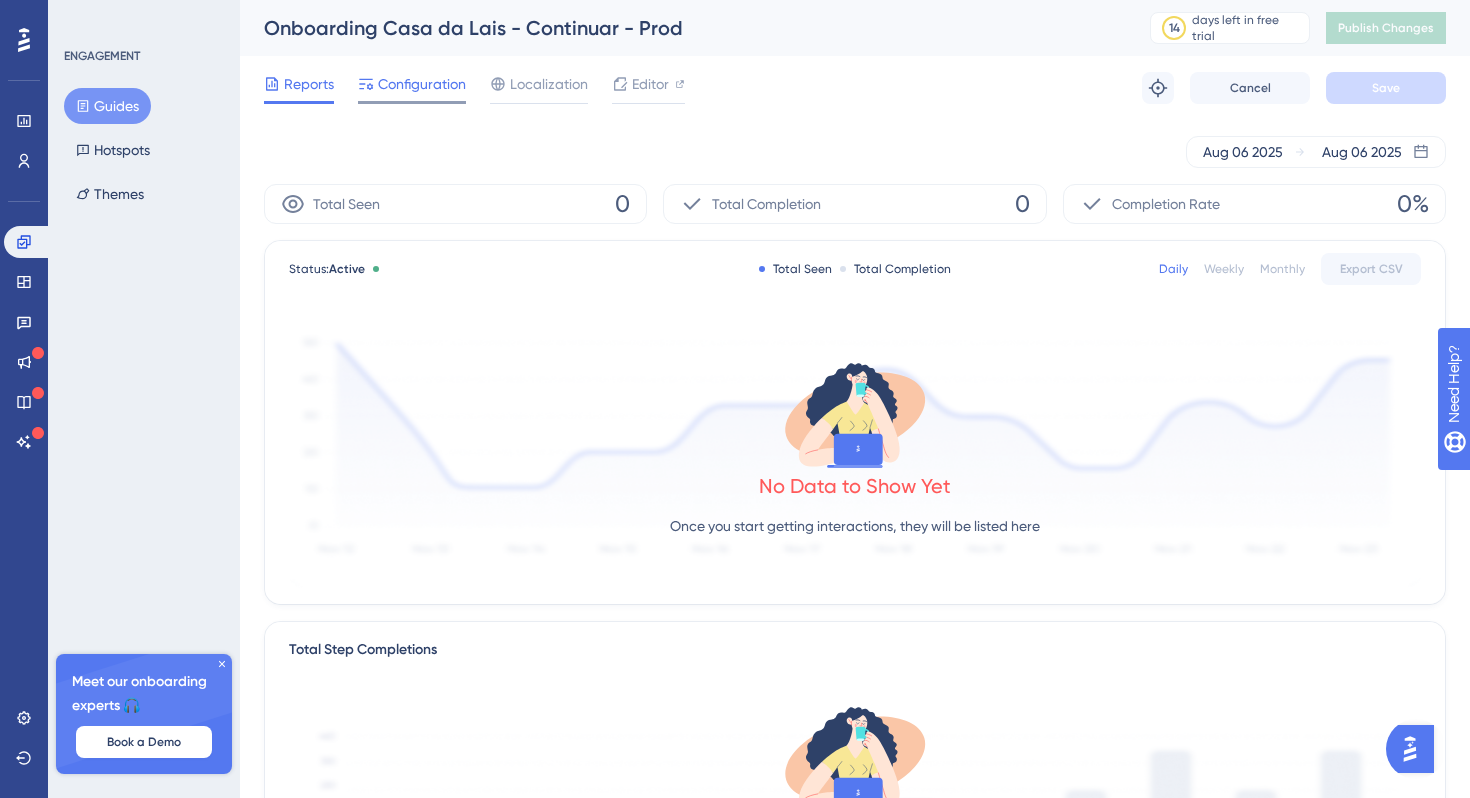 click on "Configuration" at bounding box center (412, 88) 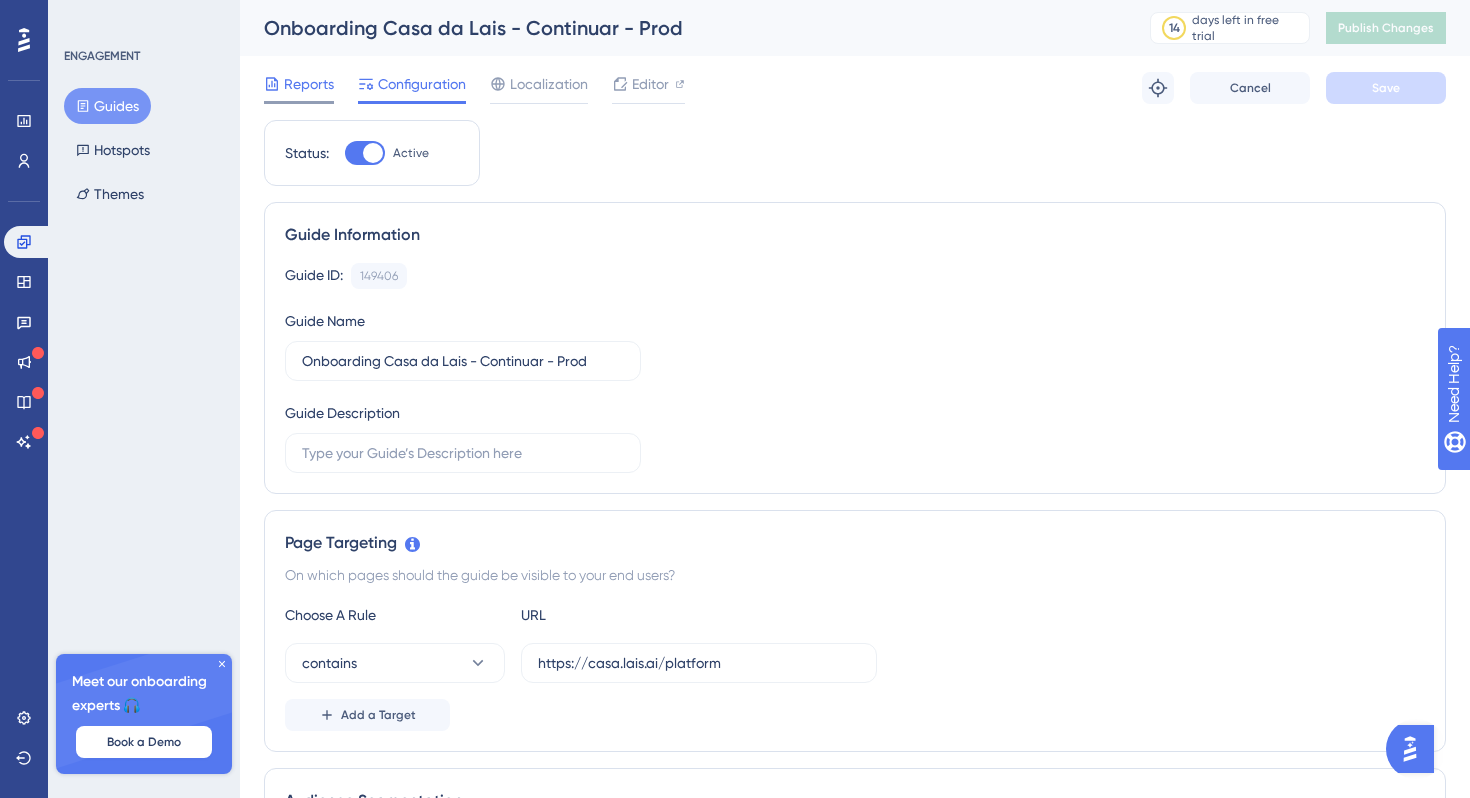 click on "Reports" at bounding box center [299, 84] 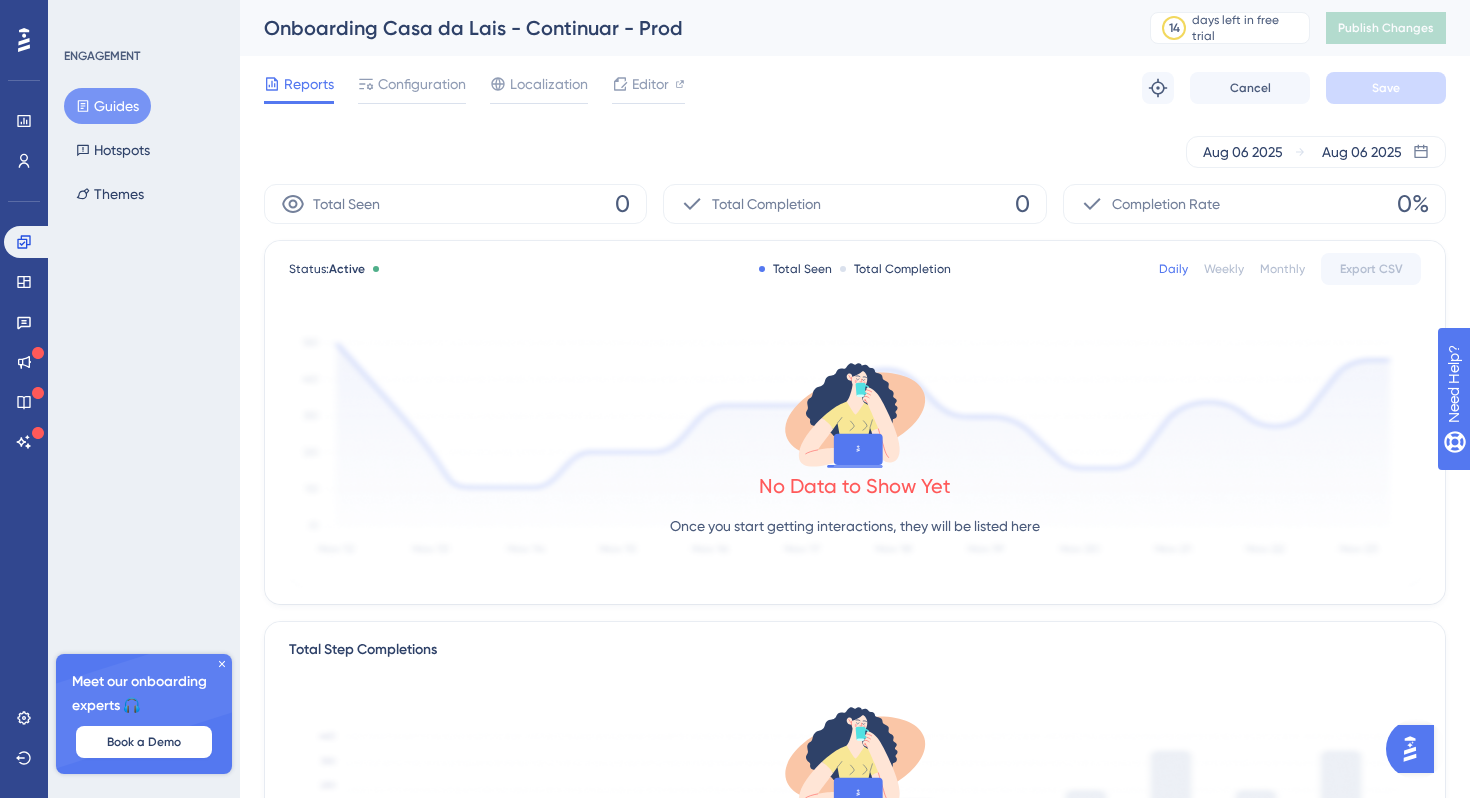 click on "Guides" at bounding box center [107, 106] 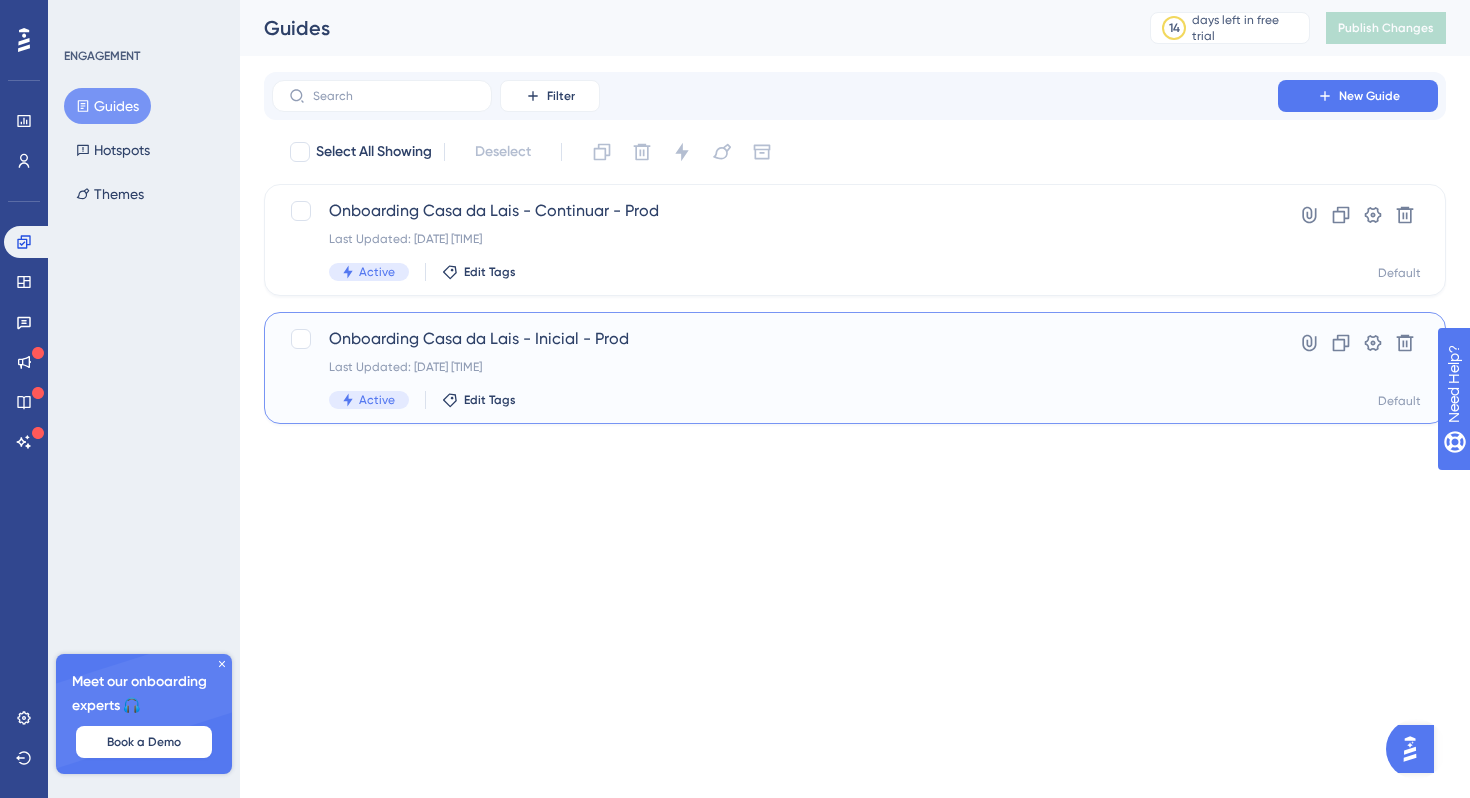click on "Last Updated: 06 de ago. de 2025 01:05 AM" at bounding box center [775, 367] 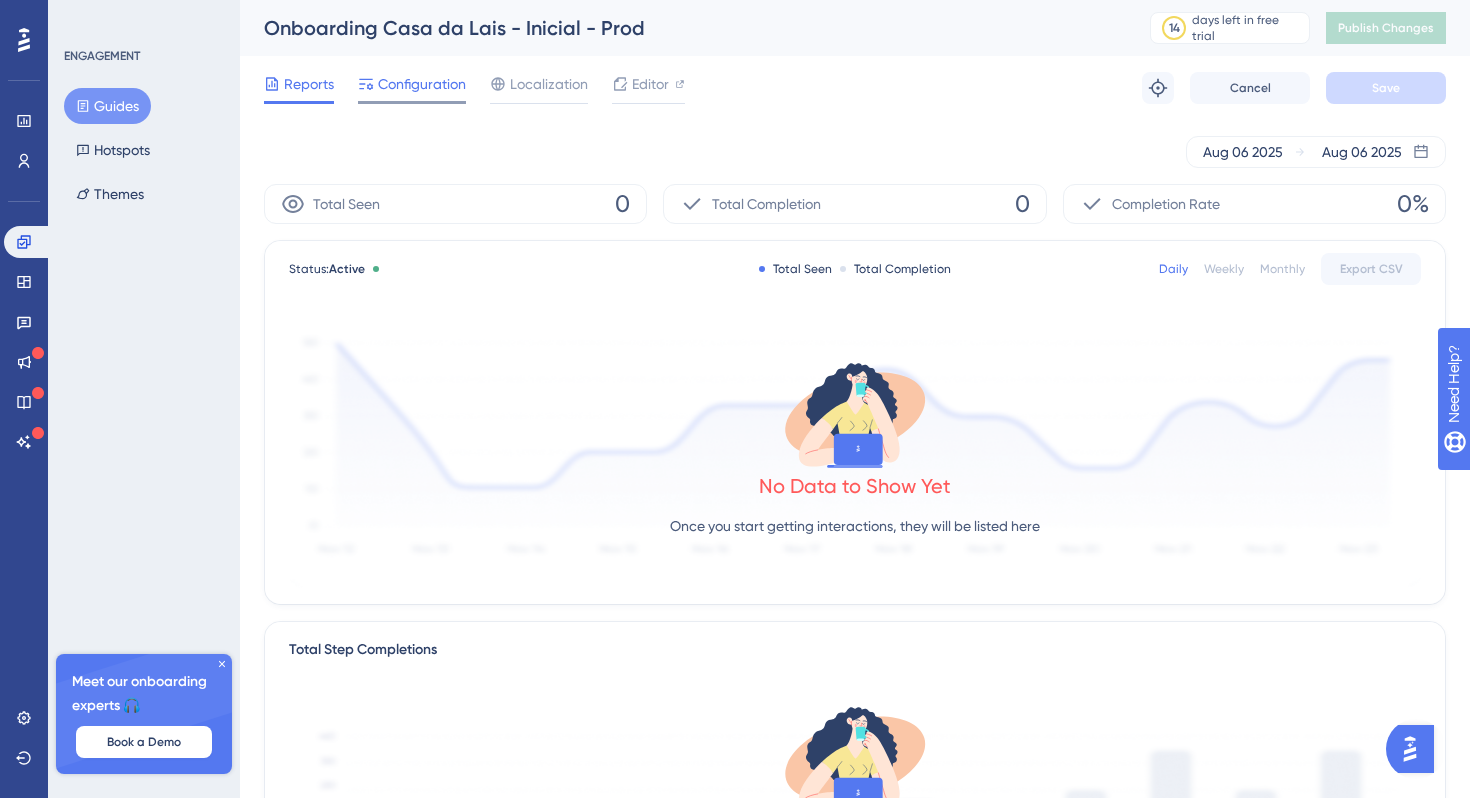 click on "Configuration" at bounding box center [422, 84] 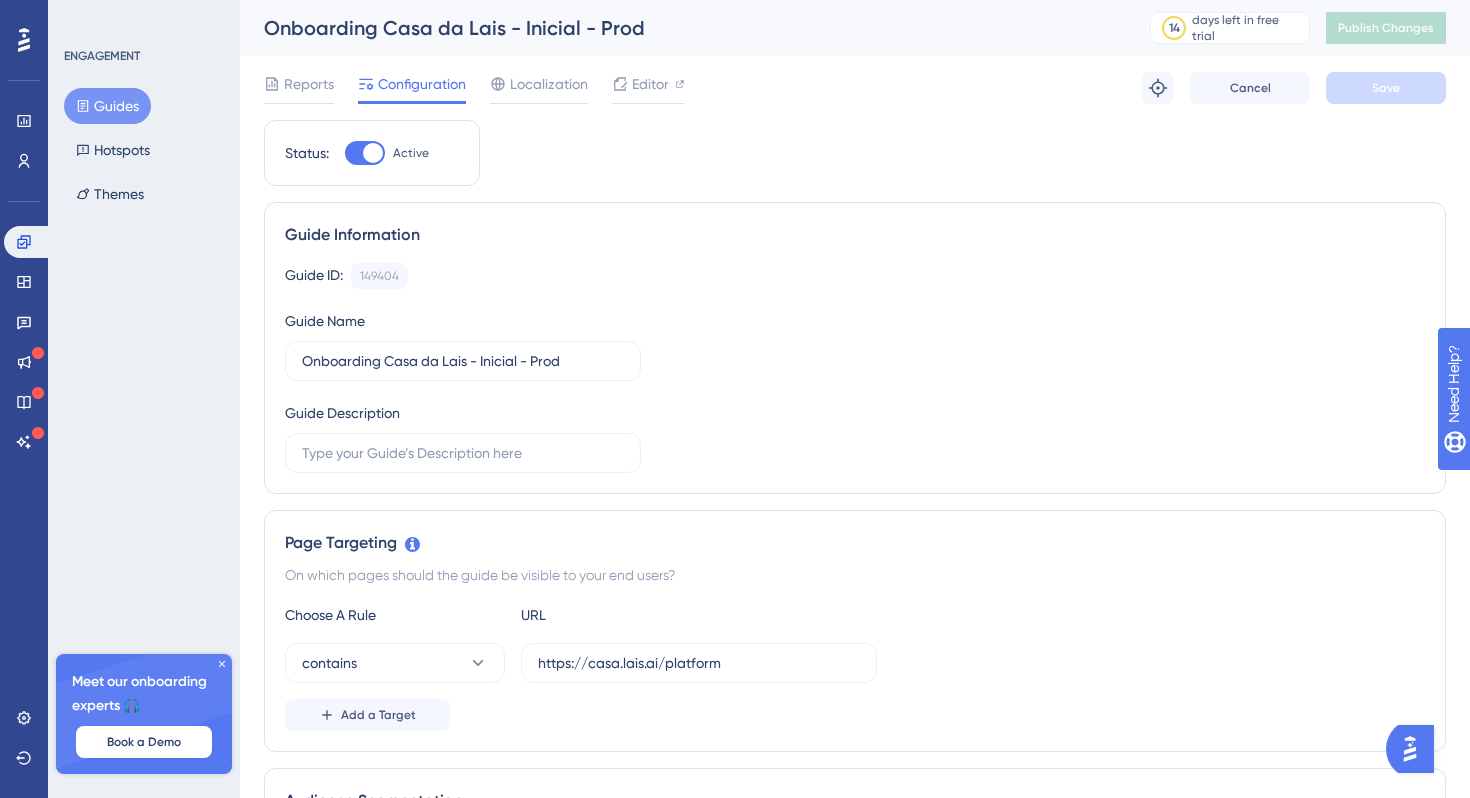 click on "Guides" at bounding box center [107, 106] 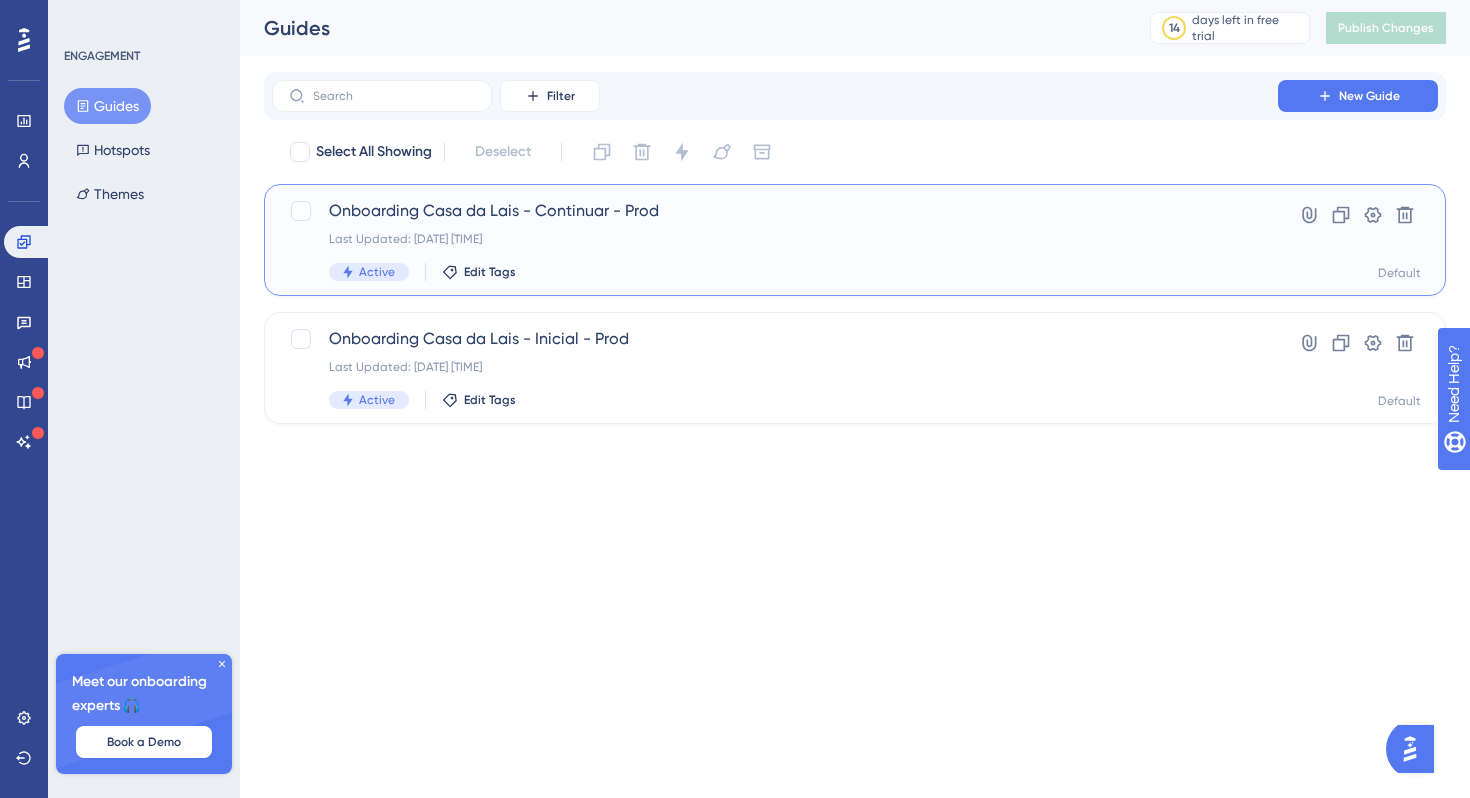 click on "Onboarding Casa da Lais - Continuar - Prod" at bounding box center (775, 211) 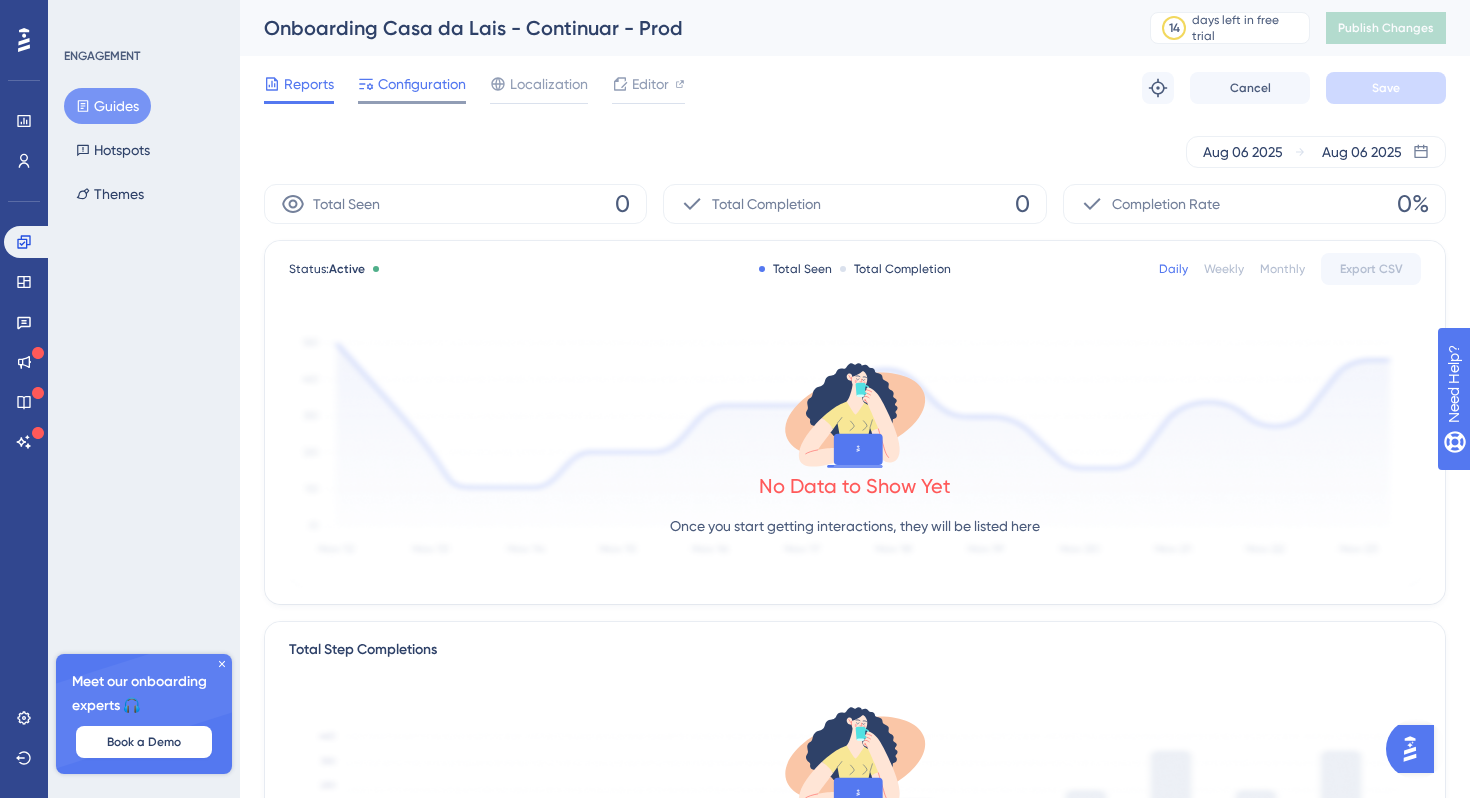 click on "Configuration" at bounding box center [412, 88] 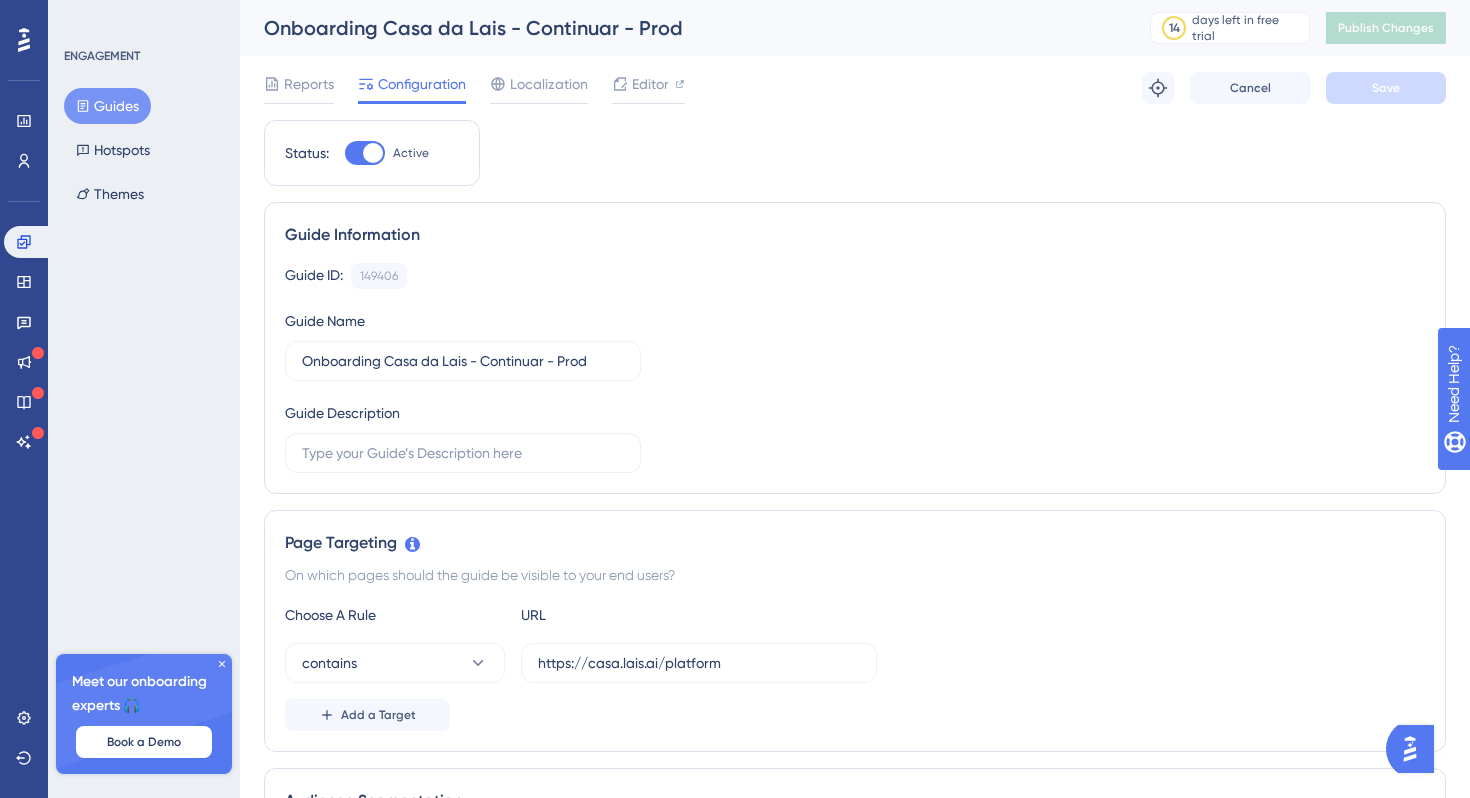click on "Guides" at bounding box center [107, 106] 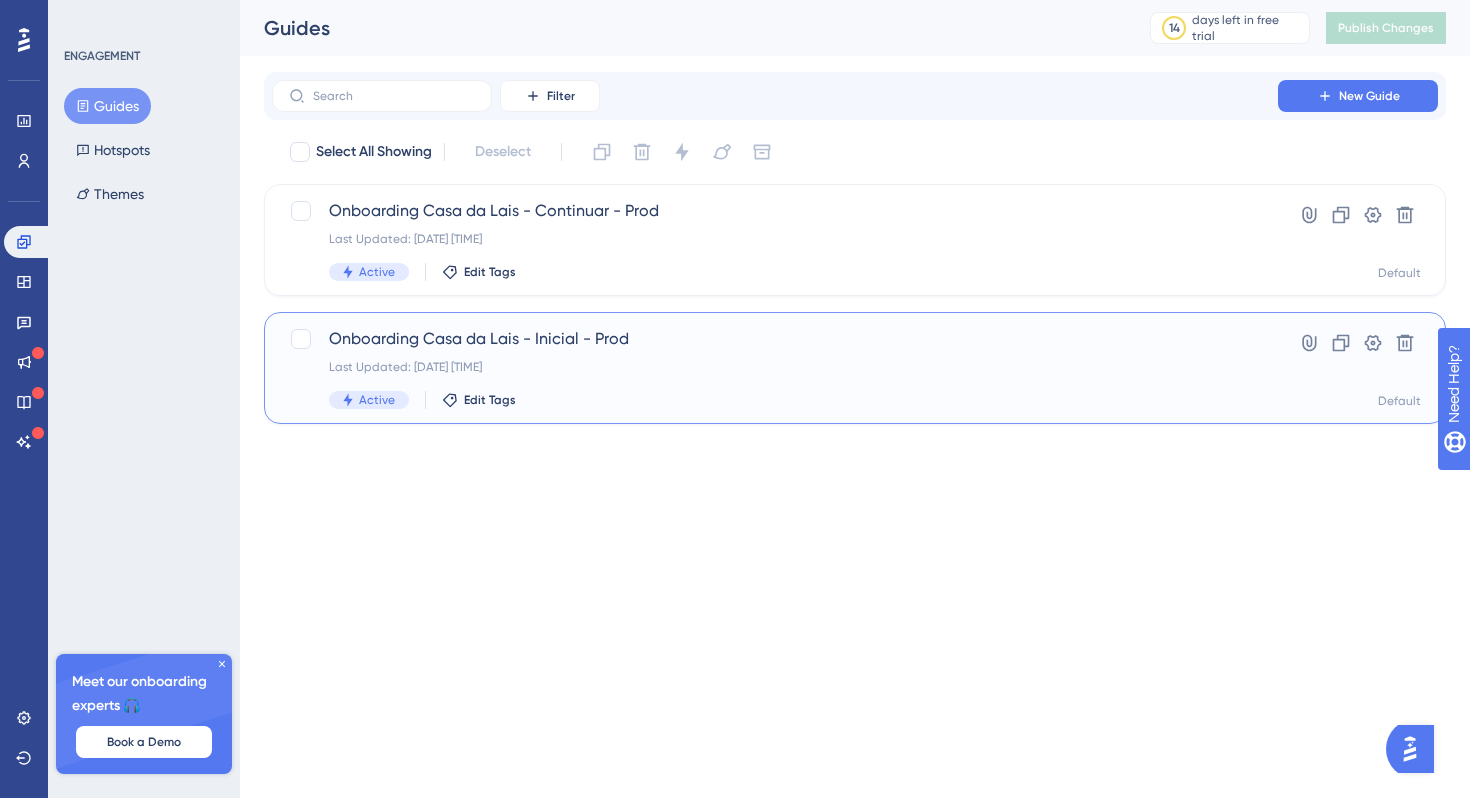 click on "Onboarding Casa da Lais - Inicial - Prod" at bounding box center (775, 339) 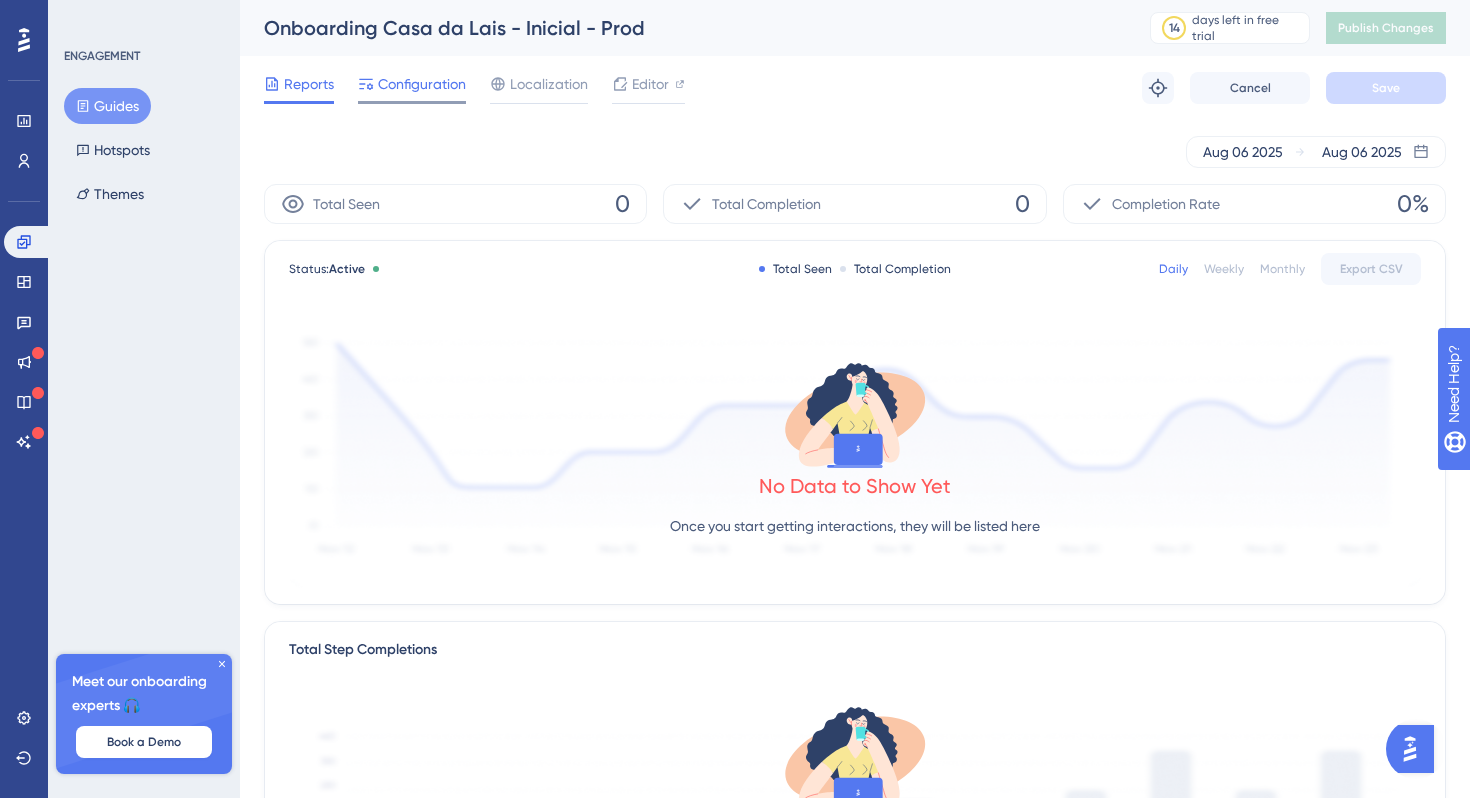 click on "Configuration" at bounding box center (422, 84) 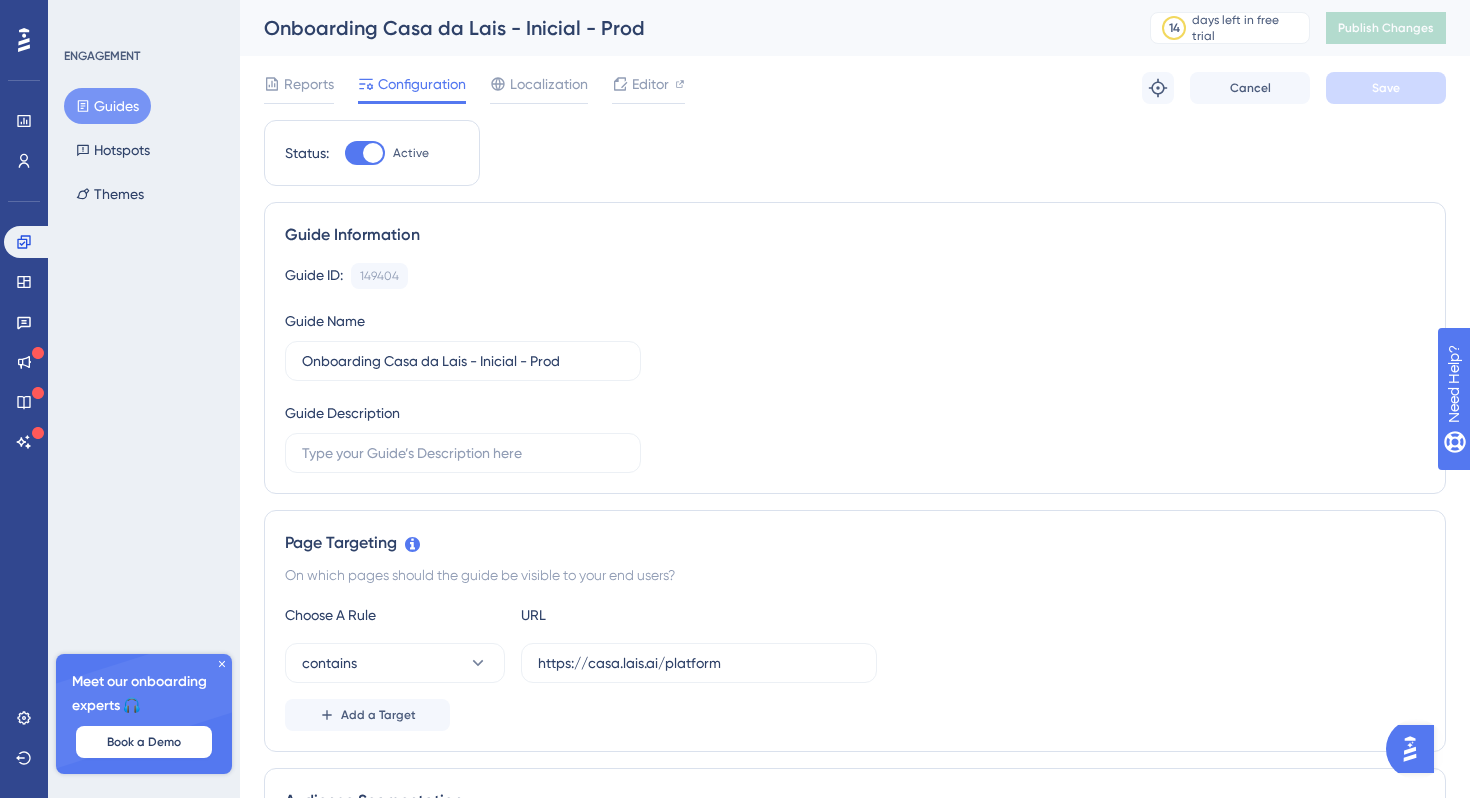 click on "ENGAGEMENT Guides Hotspots Themes" at bounding box center [145, 130] 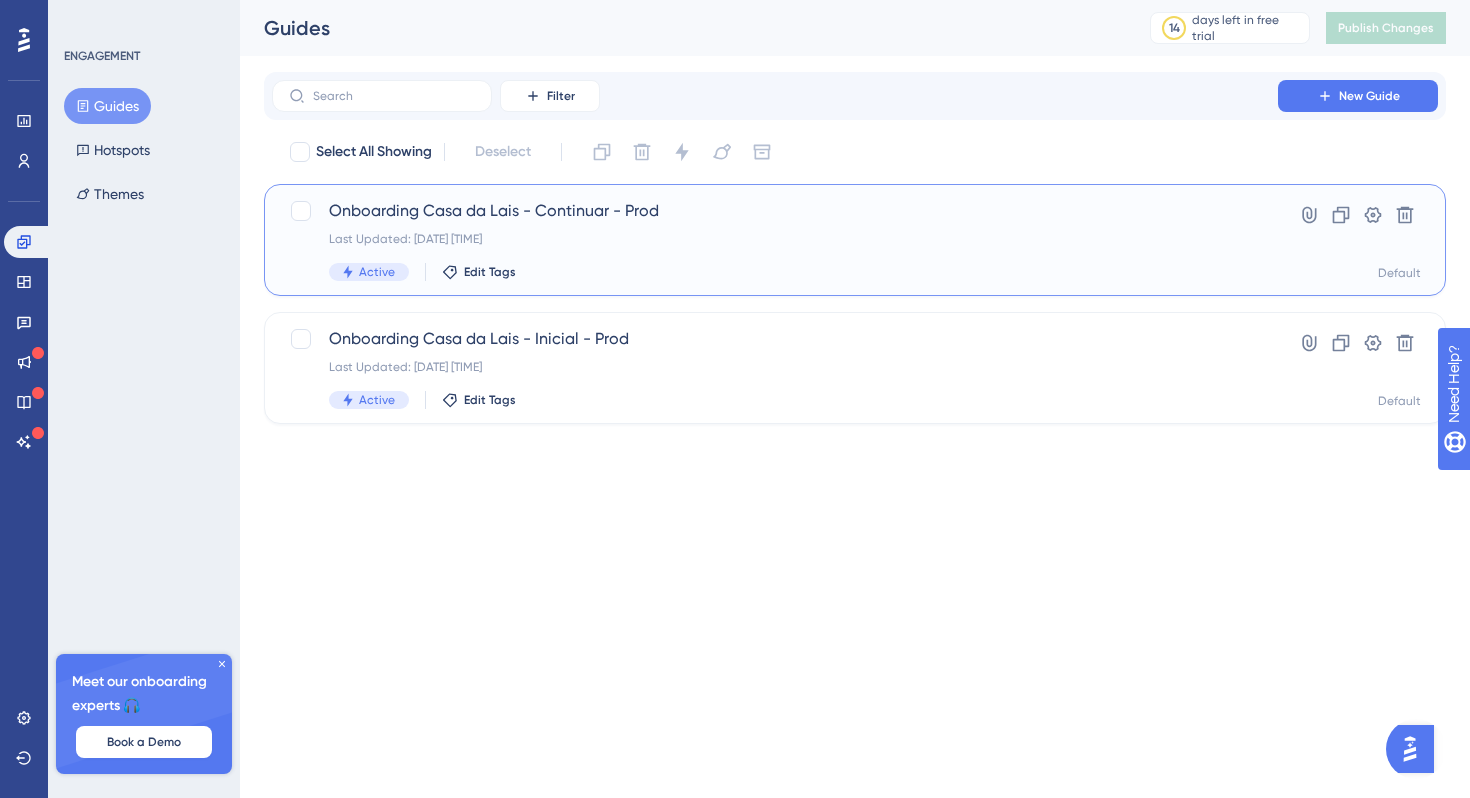 click on "Onboarding Casa da Lais - Continuar - Prod Last Updated: 06 de ago. de 2025 01:05 AM Active Edit Tags Hyperlink Clone Settings Delete Default" at bounding box center (855, 240) 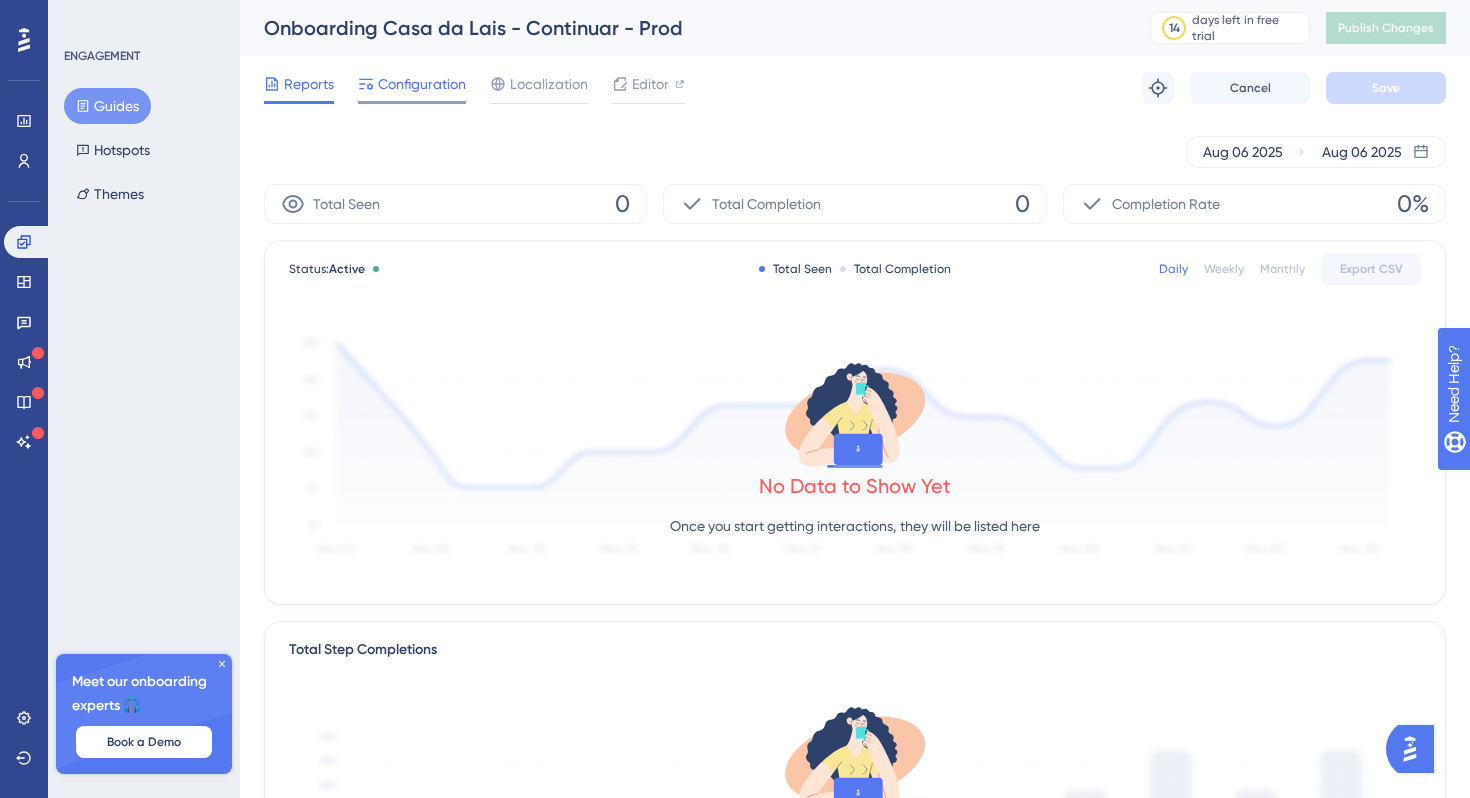 click on "Configuration" at bounding box center (422, 84) 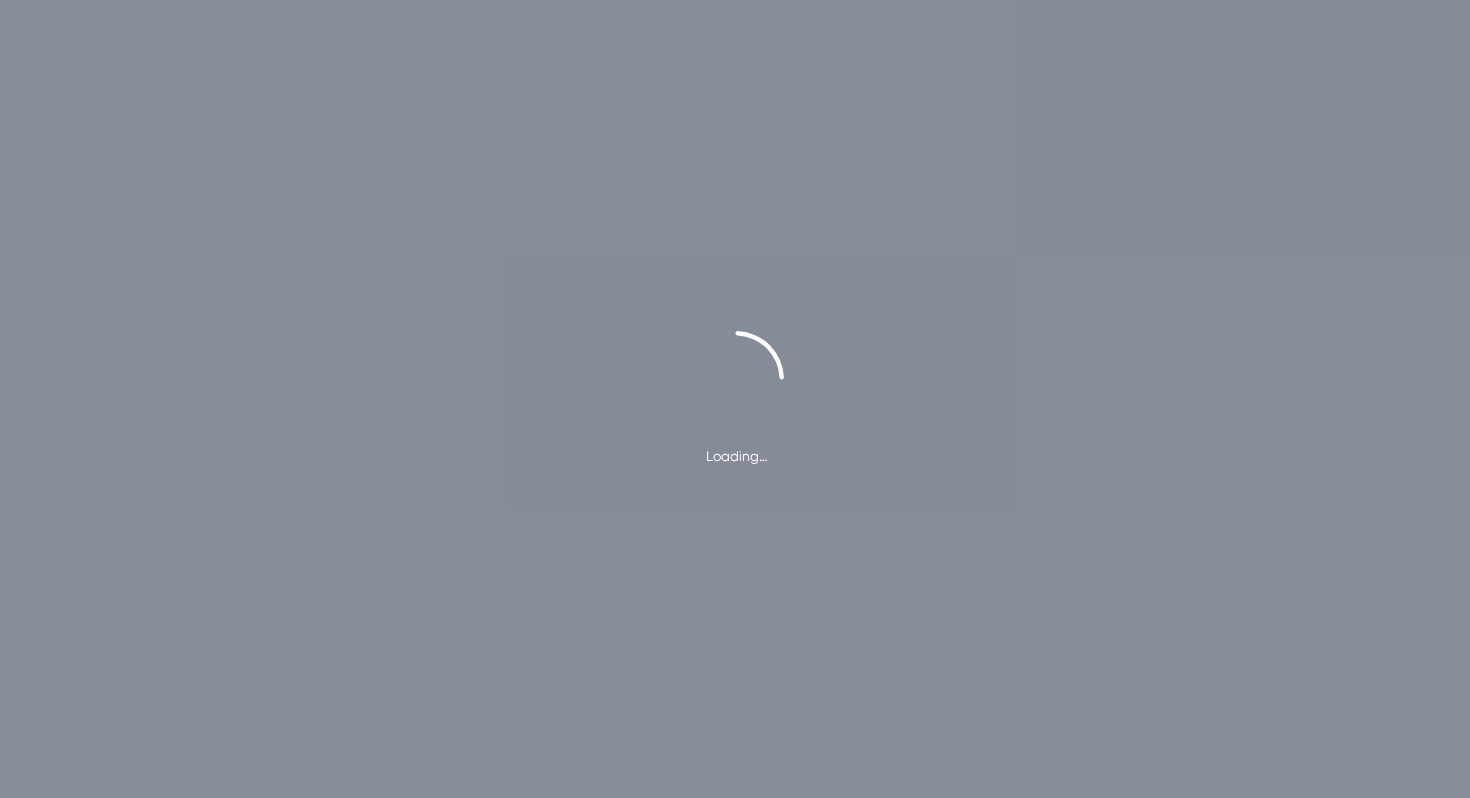 scroll, scrollTop: 0, scrollLeft: 0, axis: both 